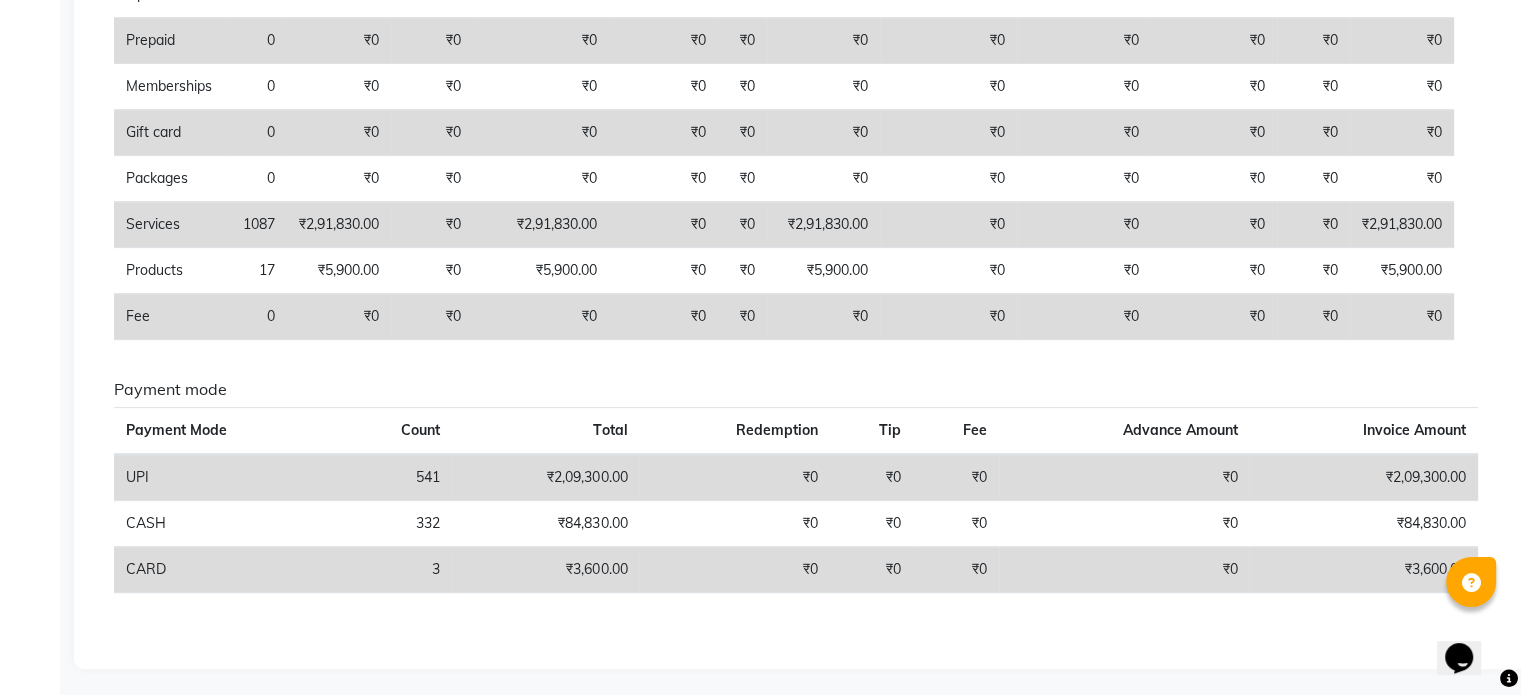 scroll, scrollTop: 0, scrollLeft: 0, axis: both 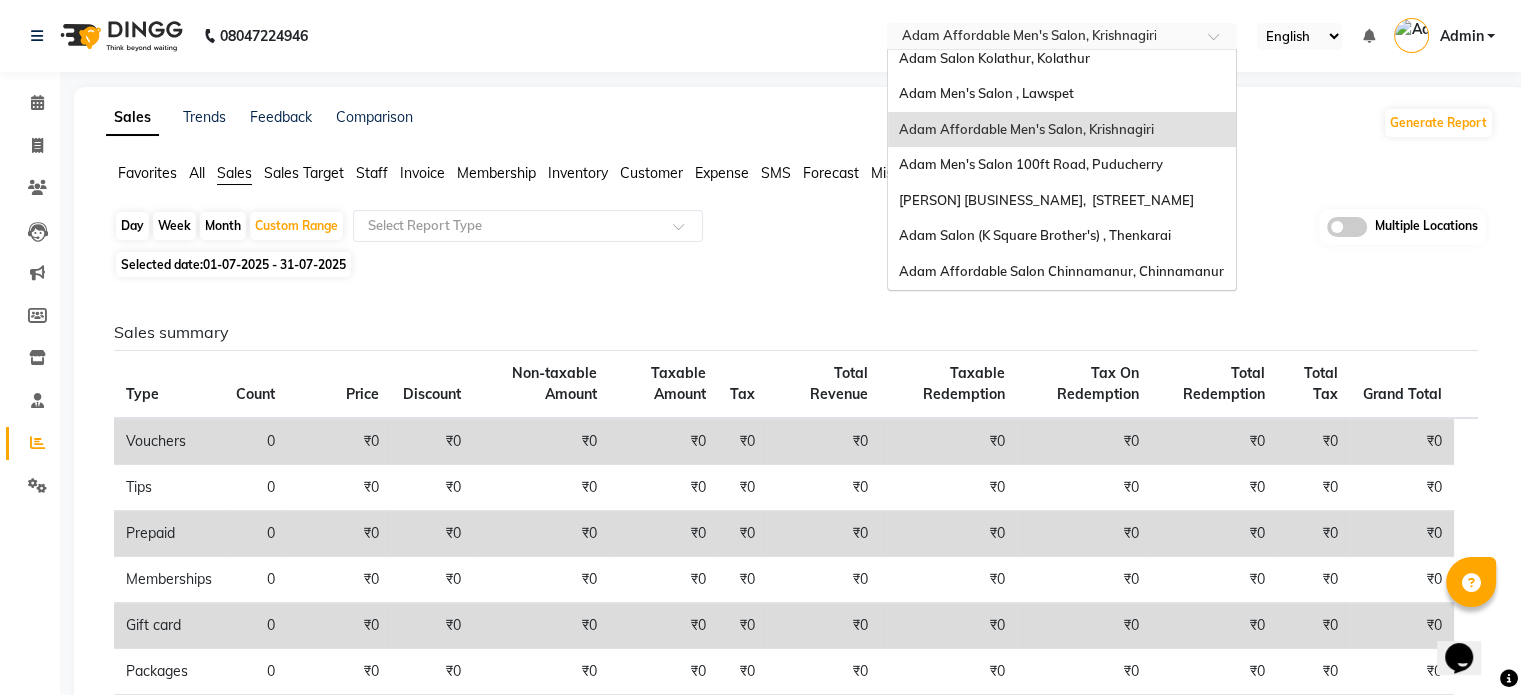 click at bounding box center (1042, 38) 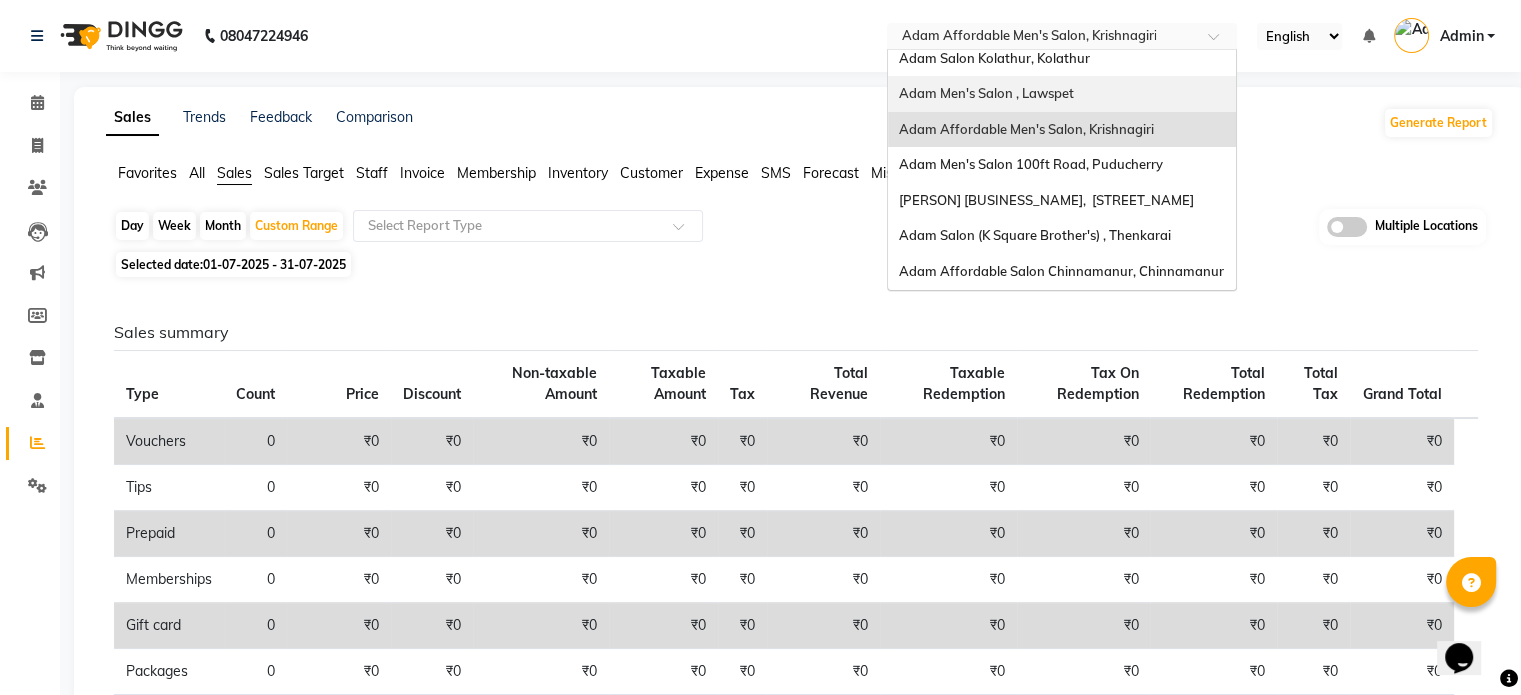 click on "Adam Men's Salon , Lawspet" at bounding box center (1062, 94) 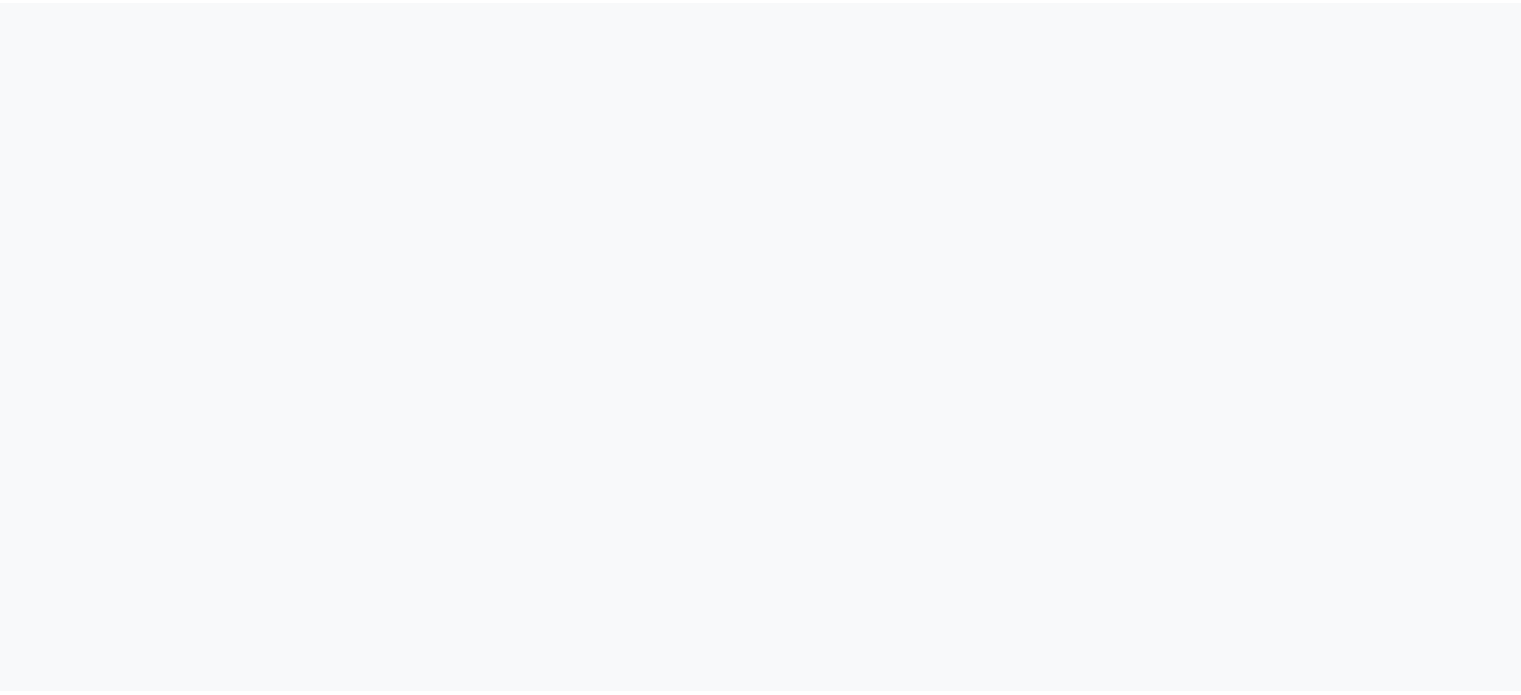 scroll, scrollTop: 0, scrollLeft: 0, axis: both 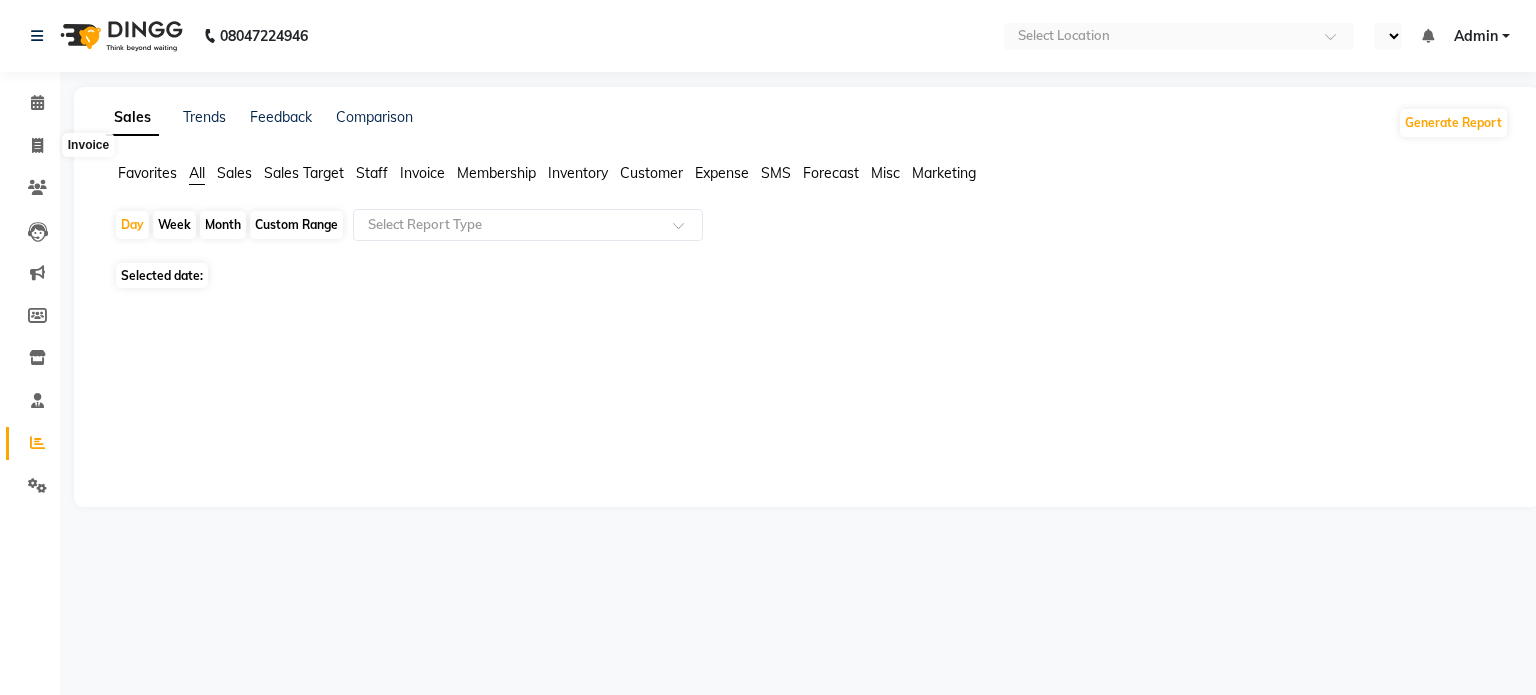 select on "en" 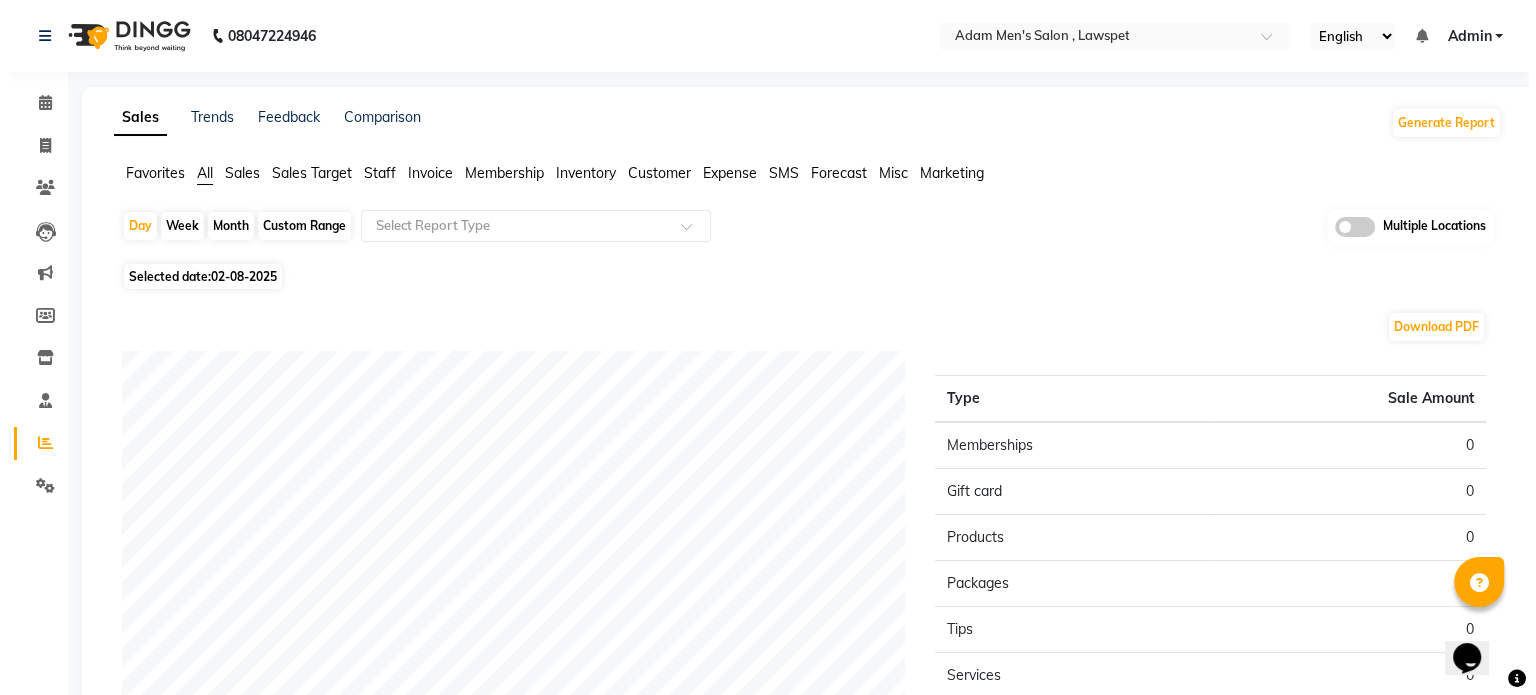 scroll, scrollTop: 0, scrollLeft: 0, axis: both 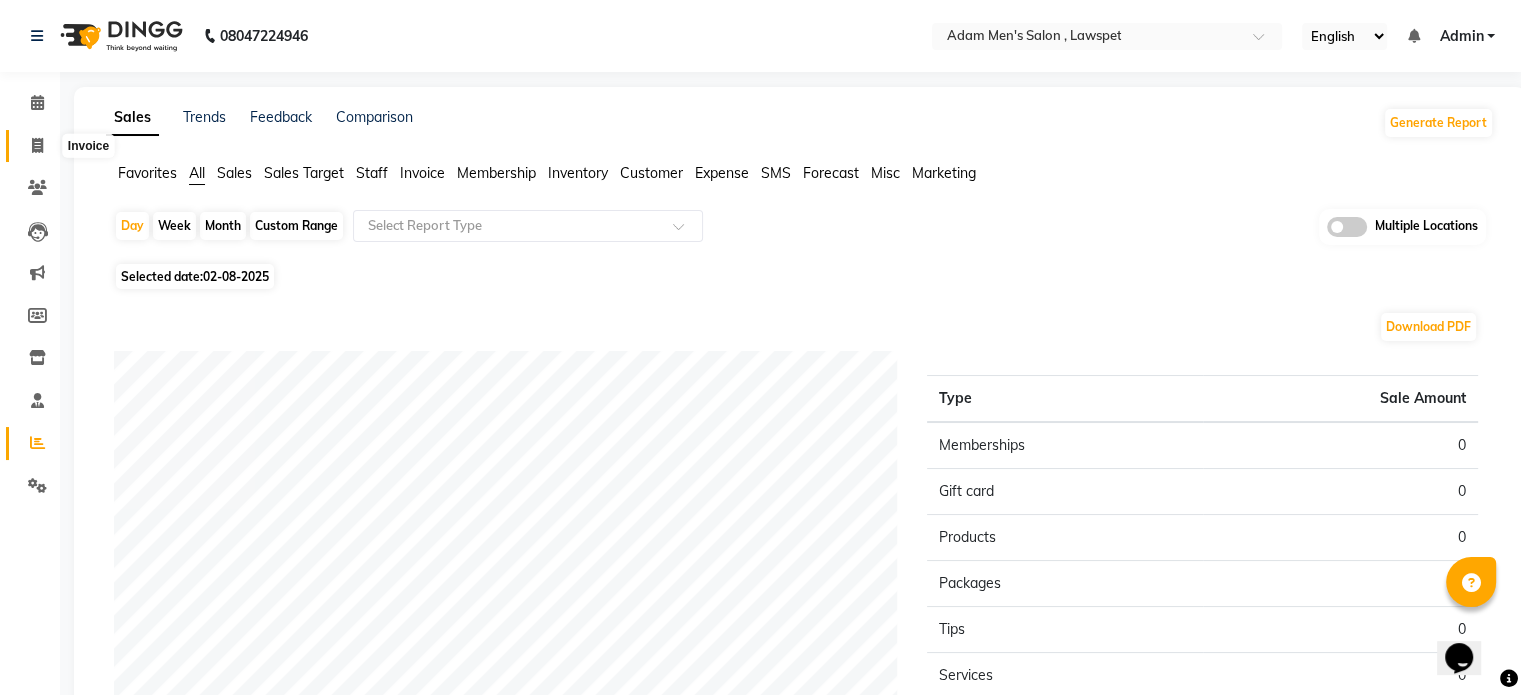 click 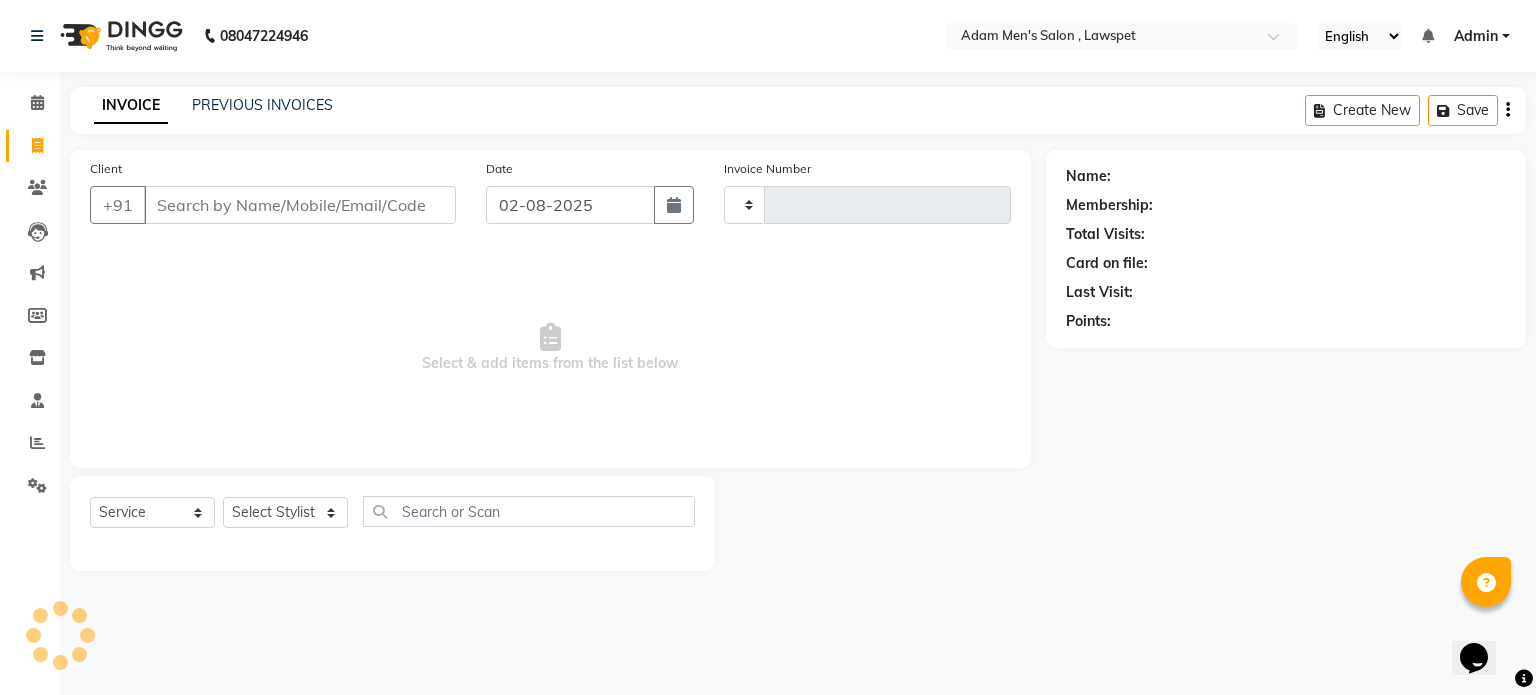 type on "0328" 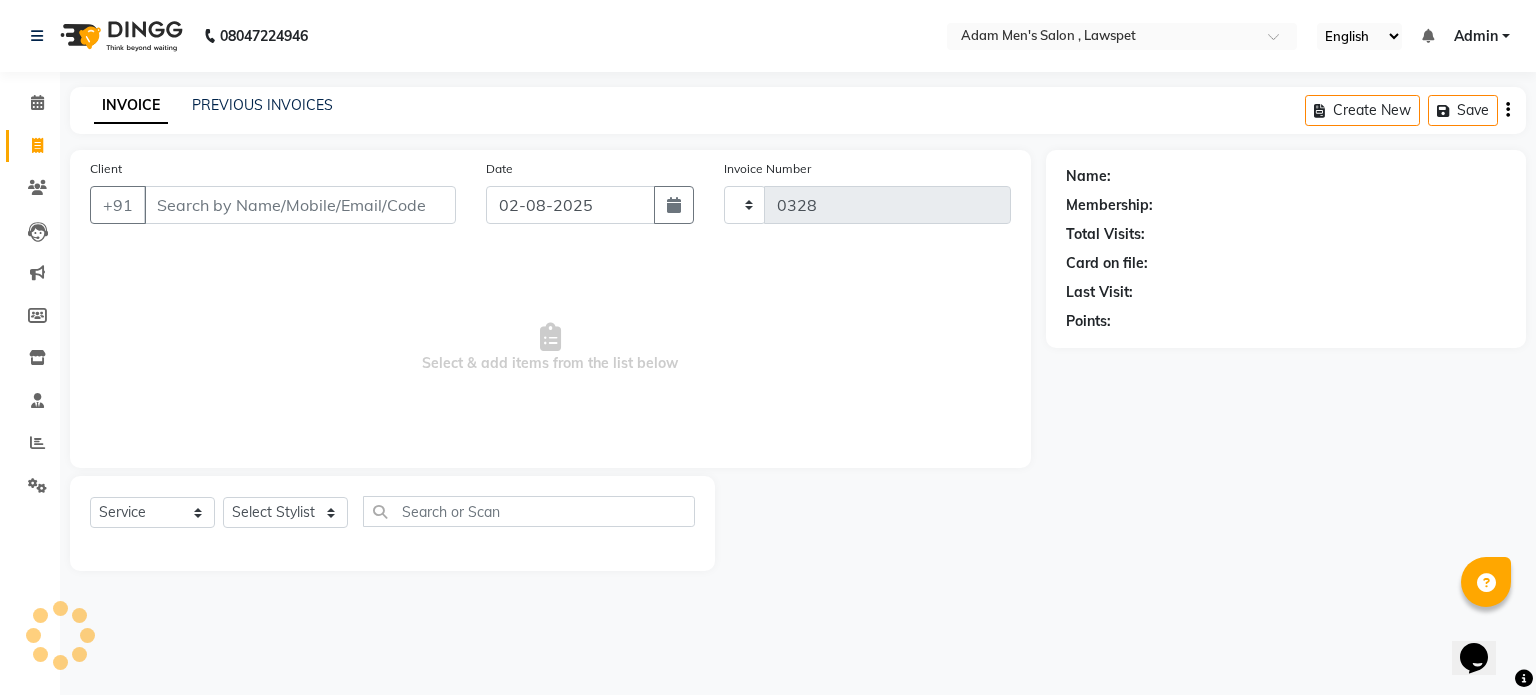 select on "8614" 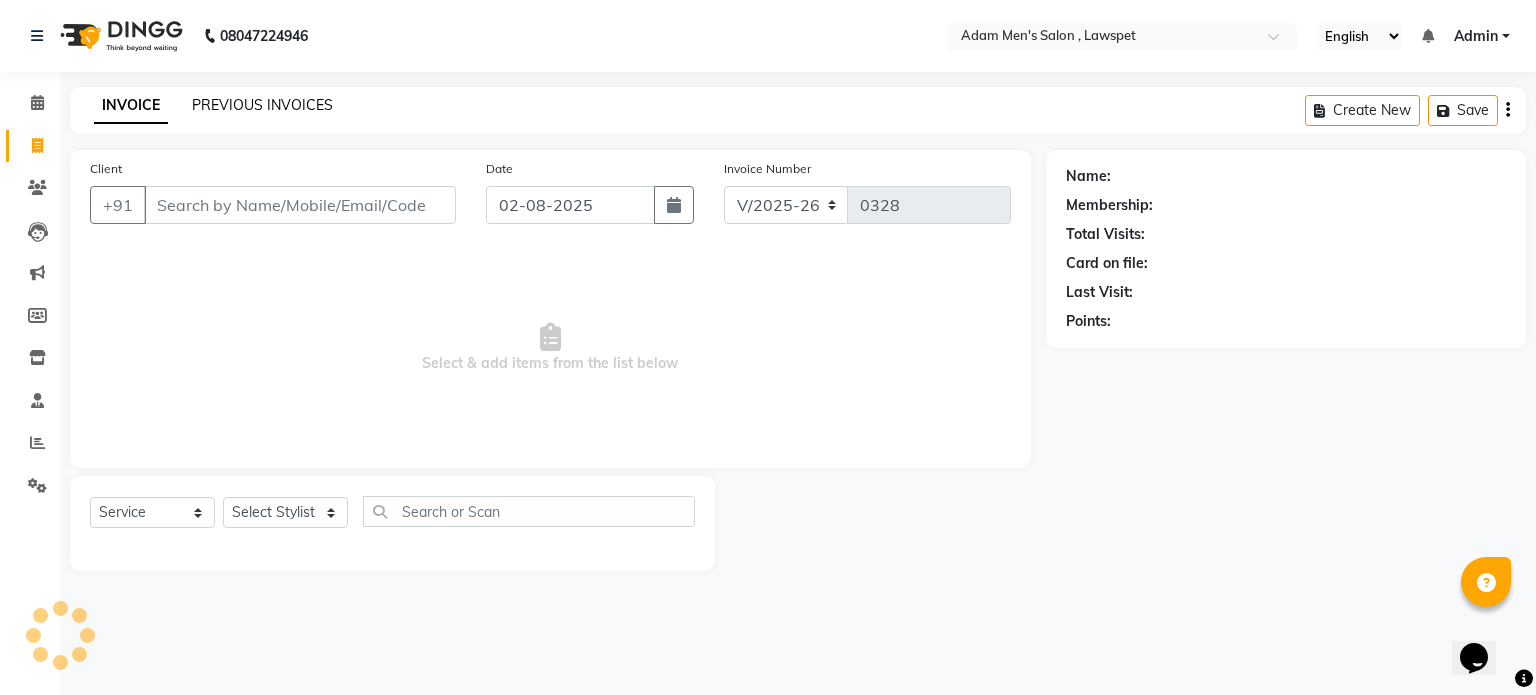 click on "PREVIOUS INVOICES" 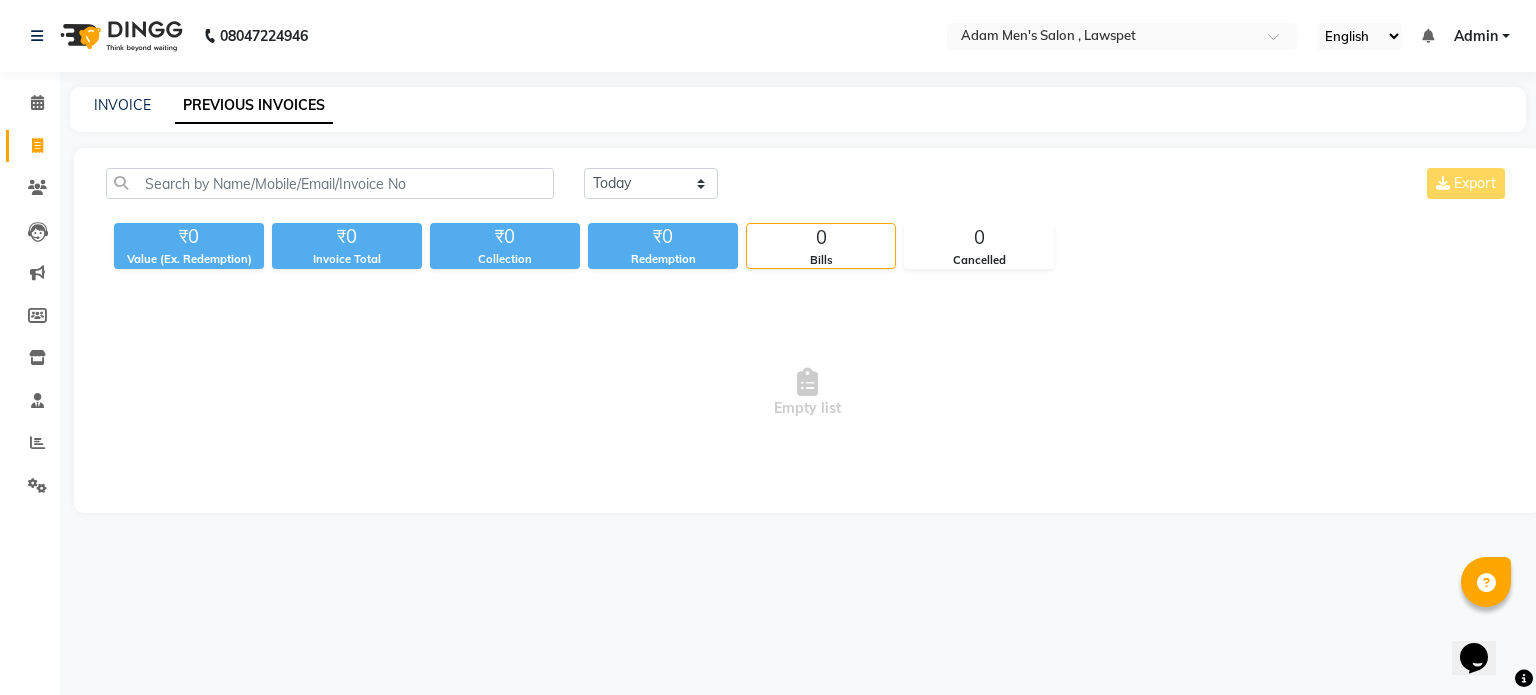 click on "PREVIOUS INVOICES" 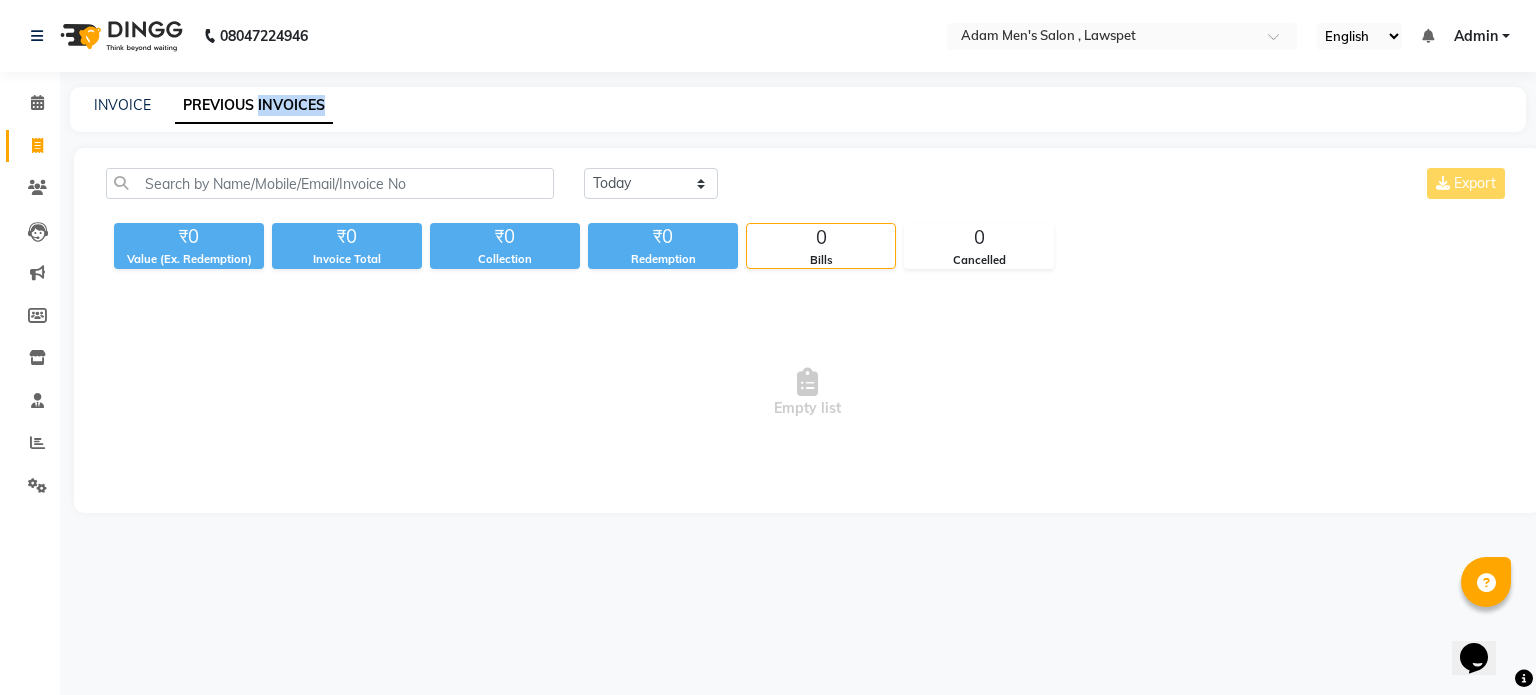 click on "PREVIOUS INVOICES" 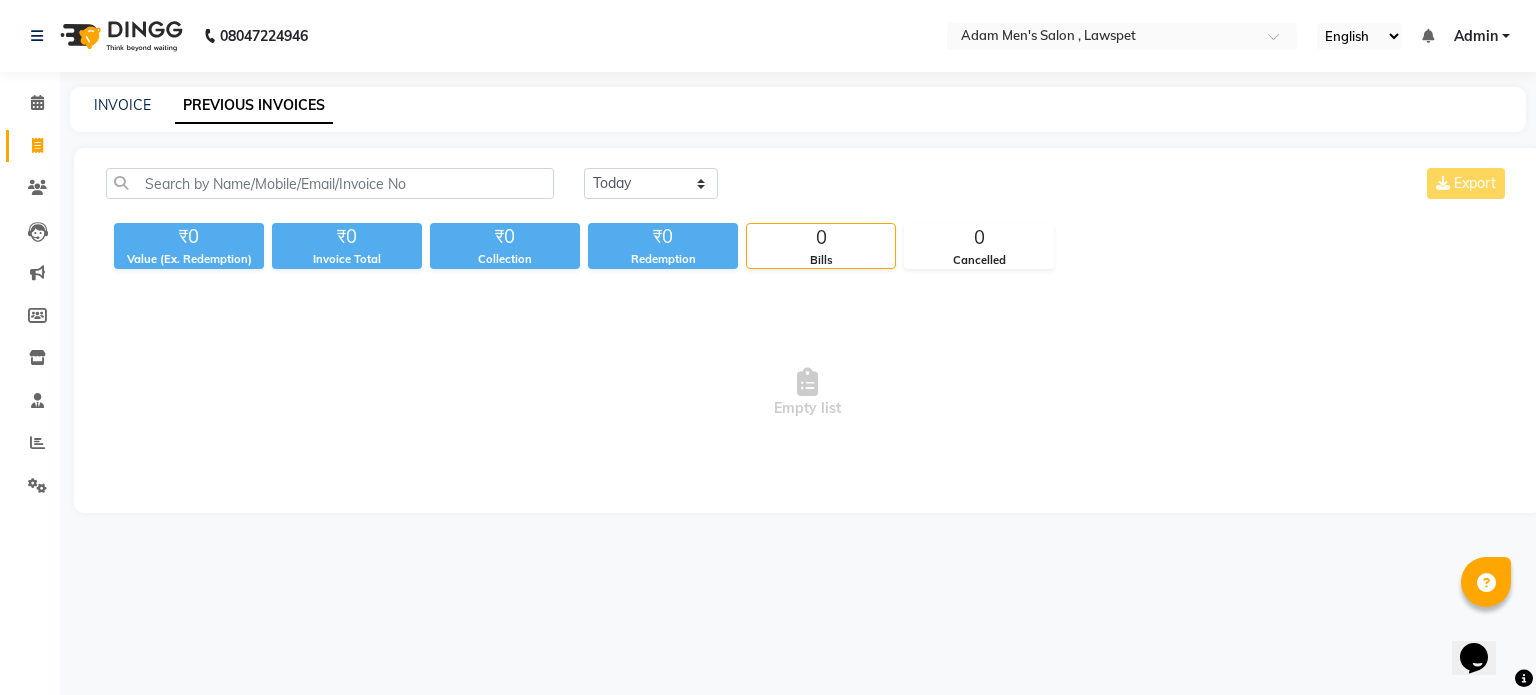 click on "INVOICE PREVIOUS INVOICES" 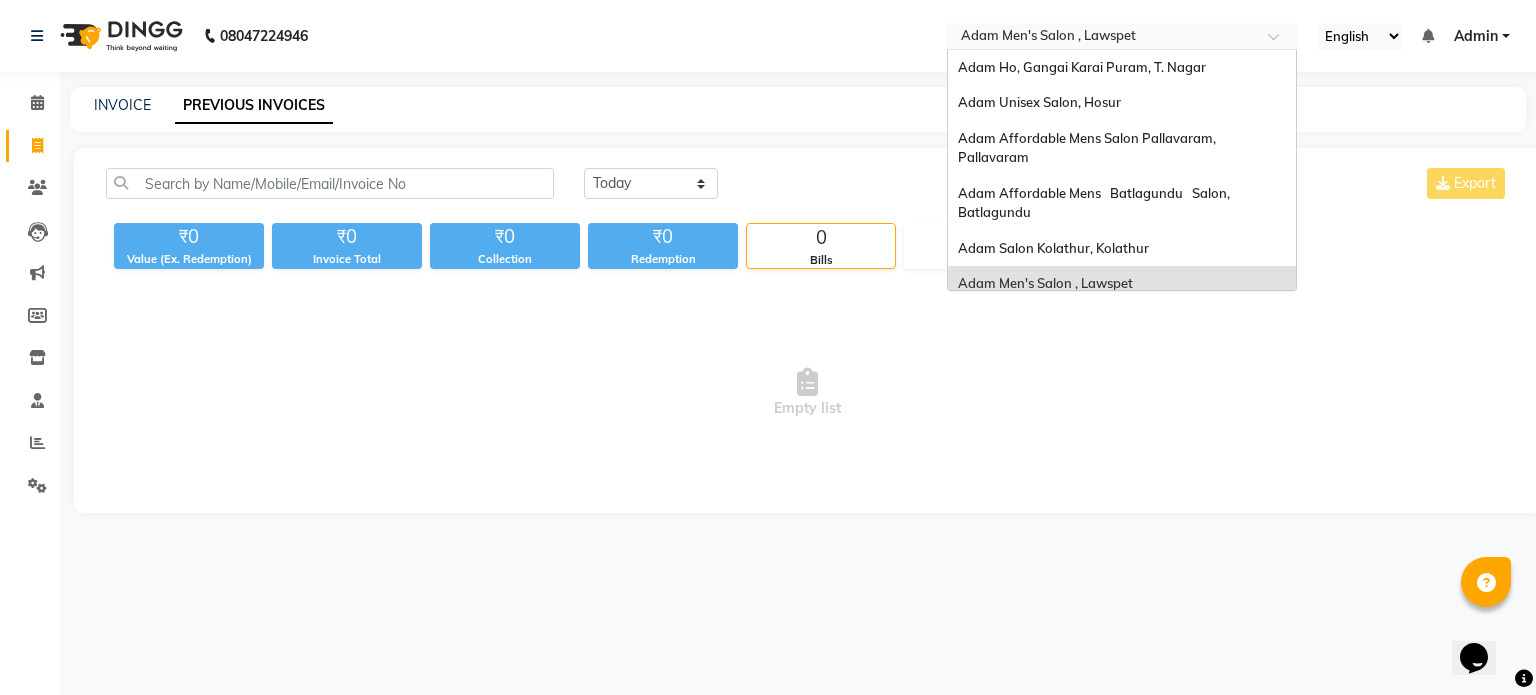 click at bounding box center (1102, 38) 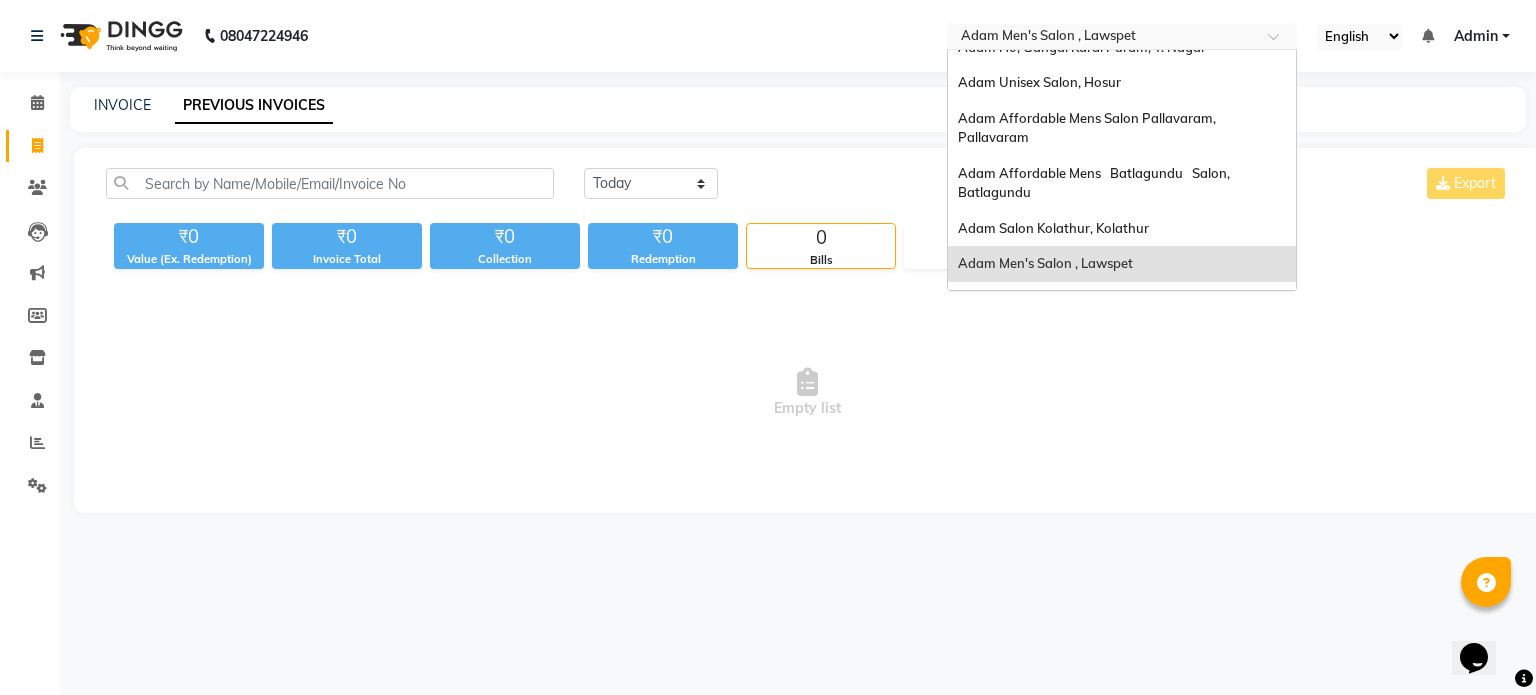 scroll, scrollTop: 0, scrollLeft: 0, axis: both 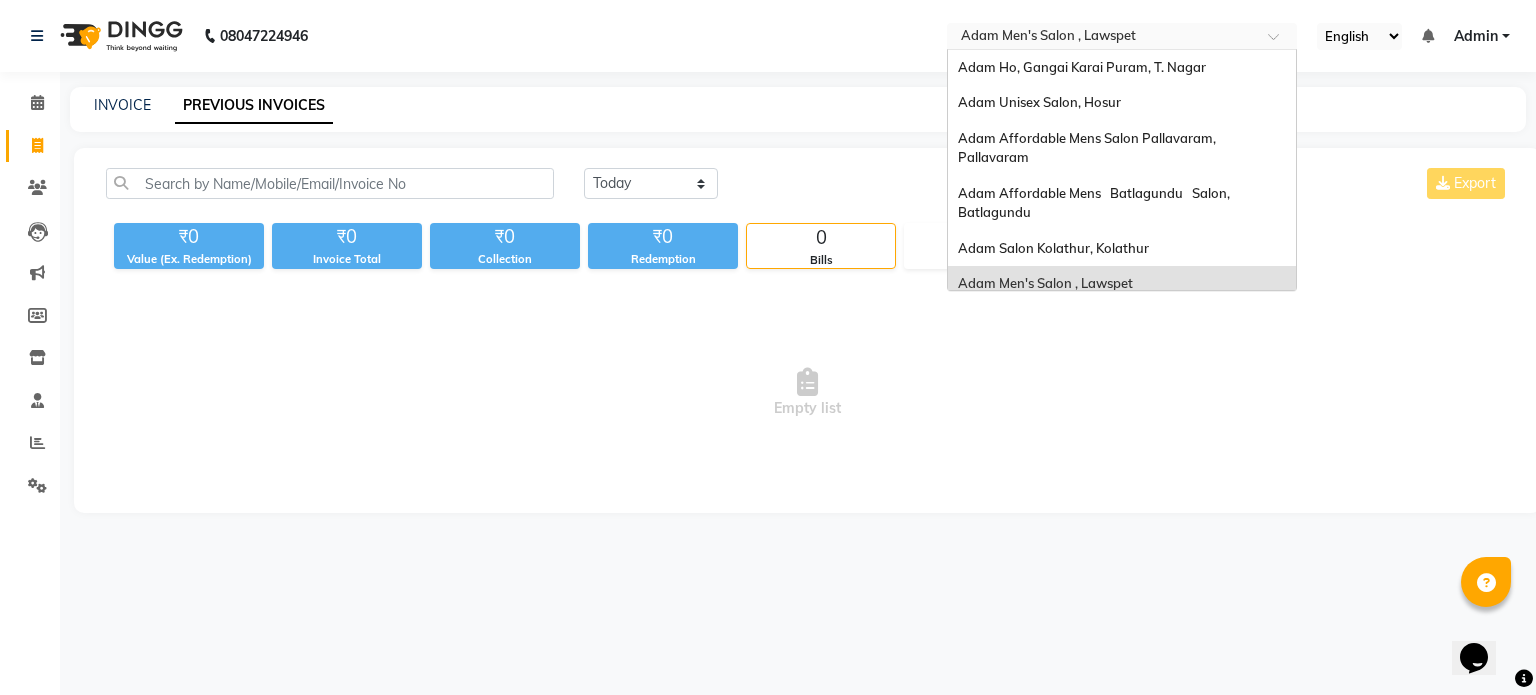 click on "Adam Men's Salon , Lawspet" at bounding box center [1122, 284] 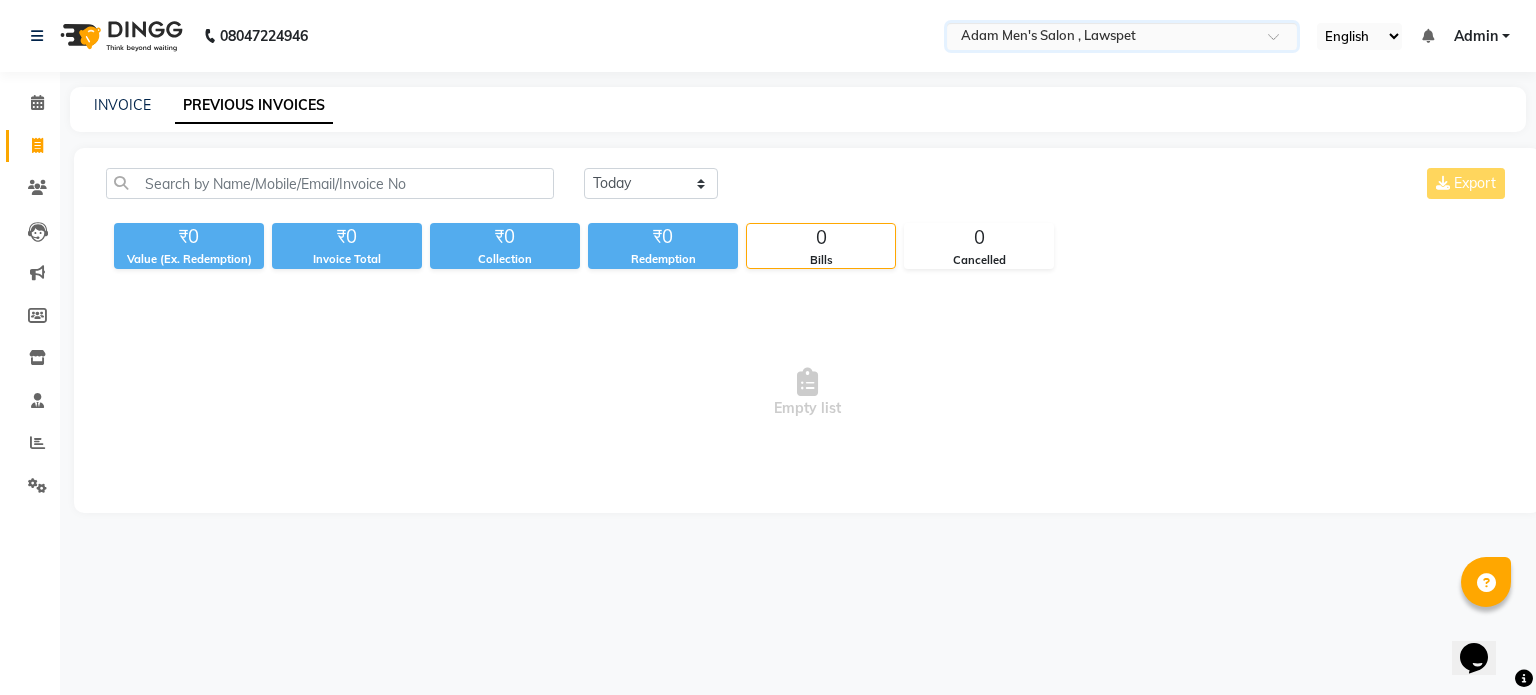 click on "INVOICE PREVIOUS INVOICES" 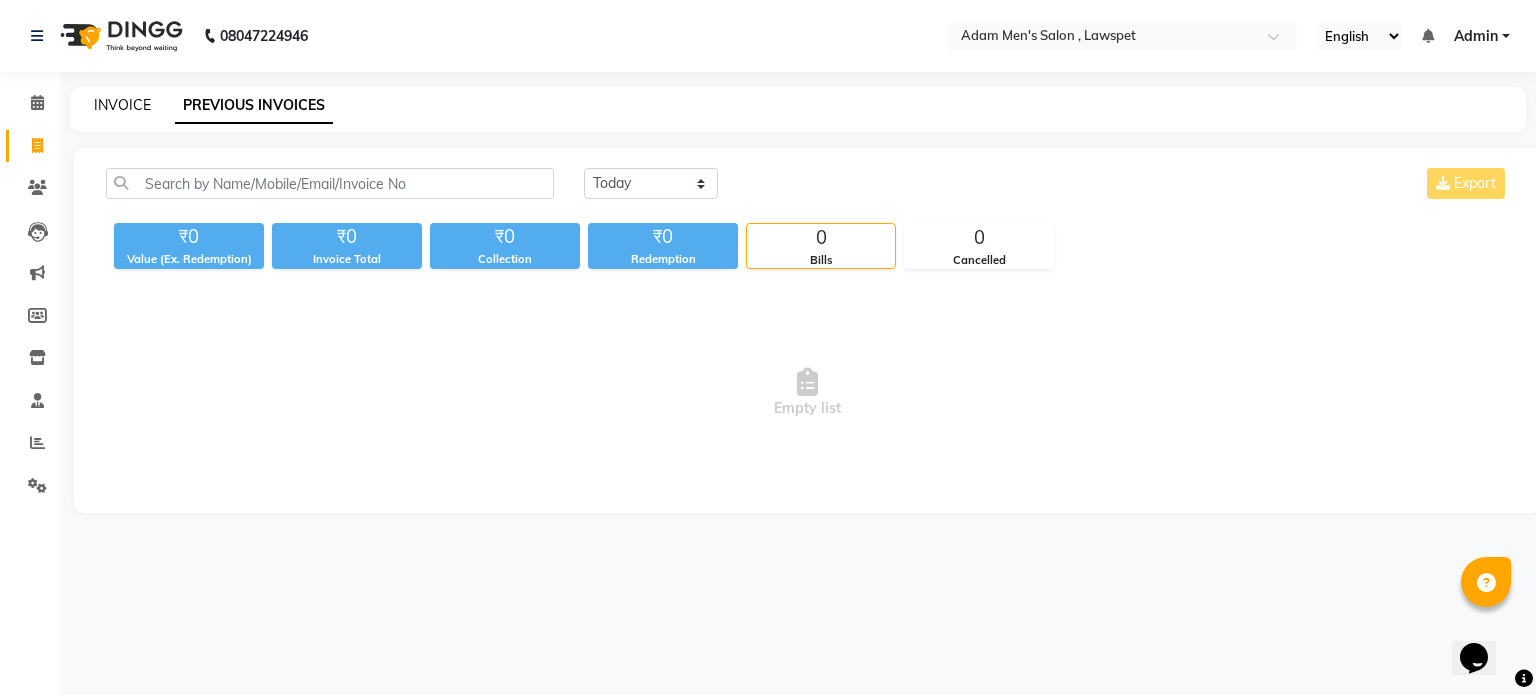click on "INVOICE" 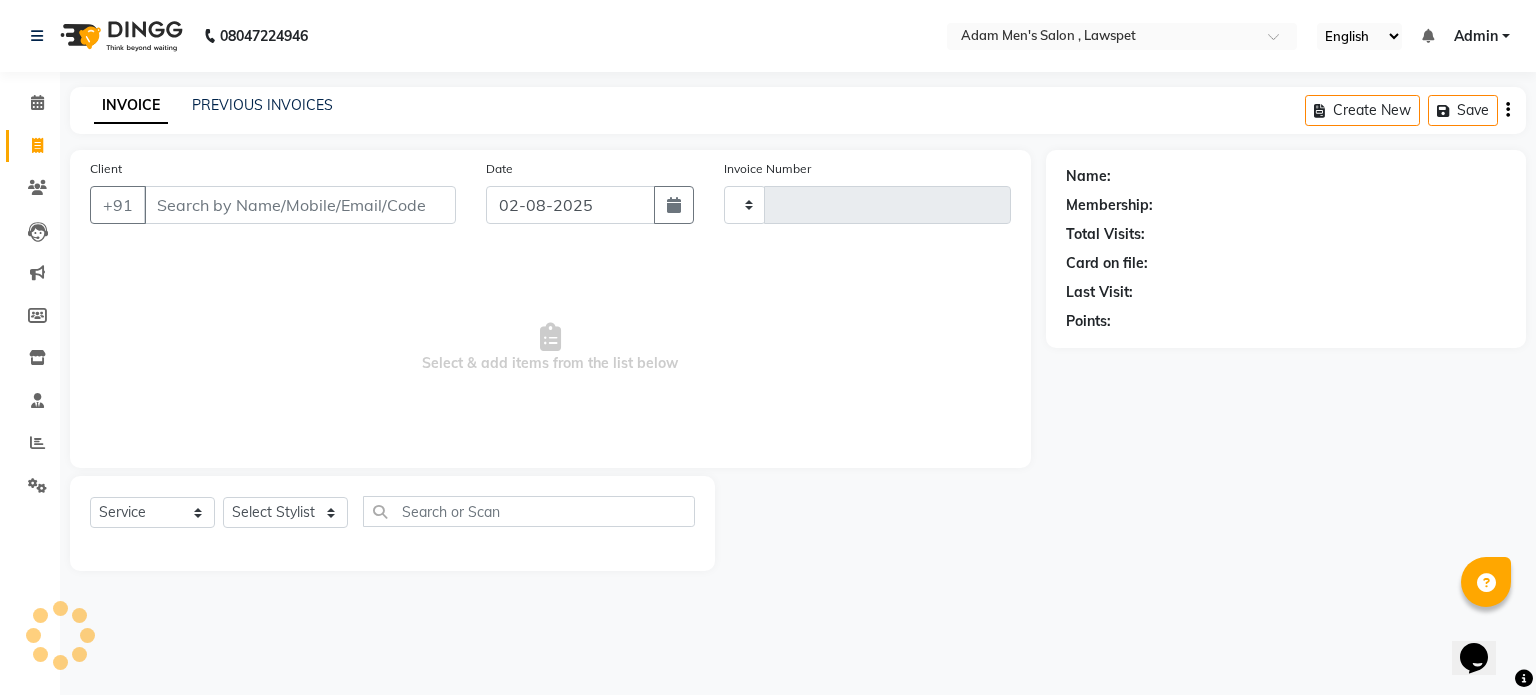 type on "0328" 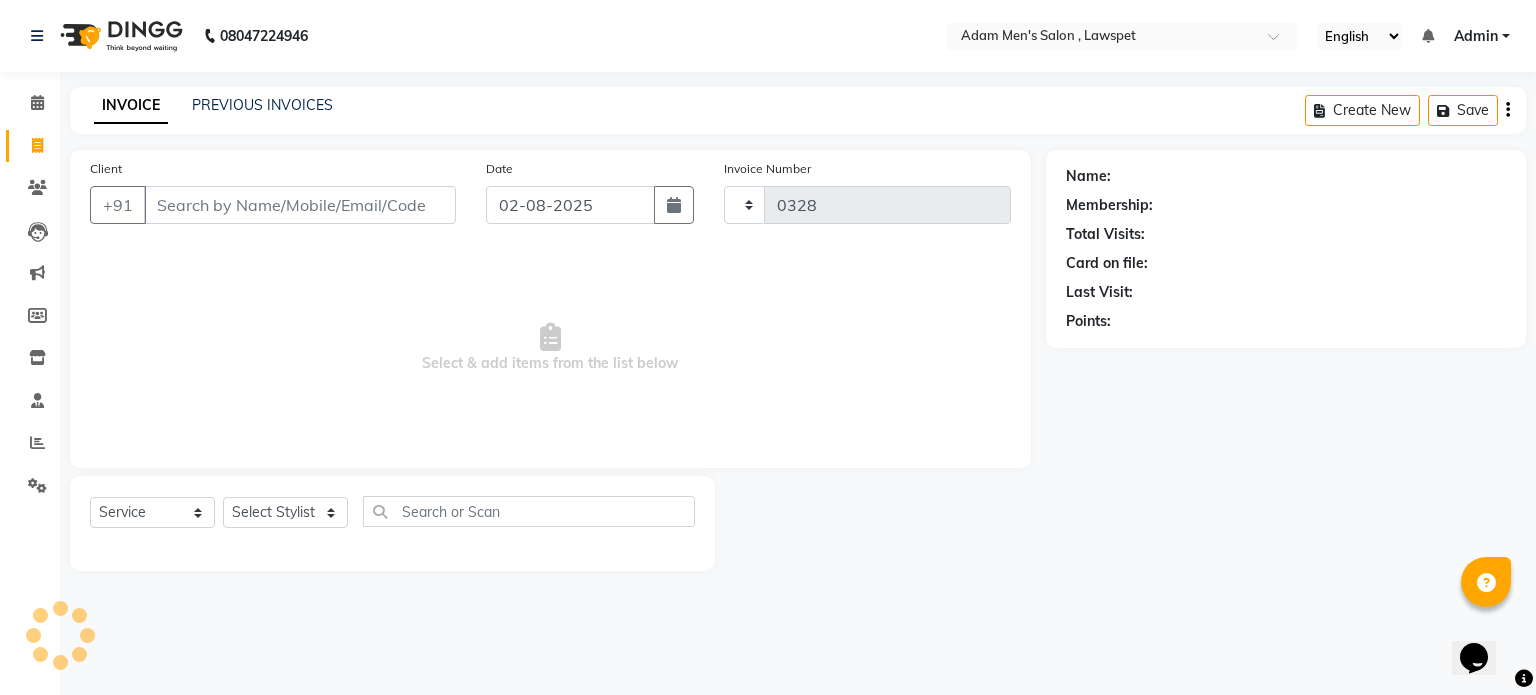 select on "8614" 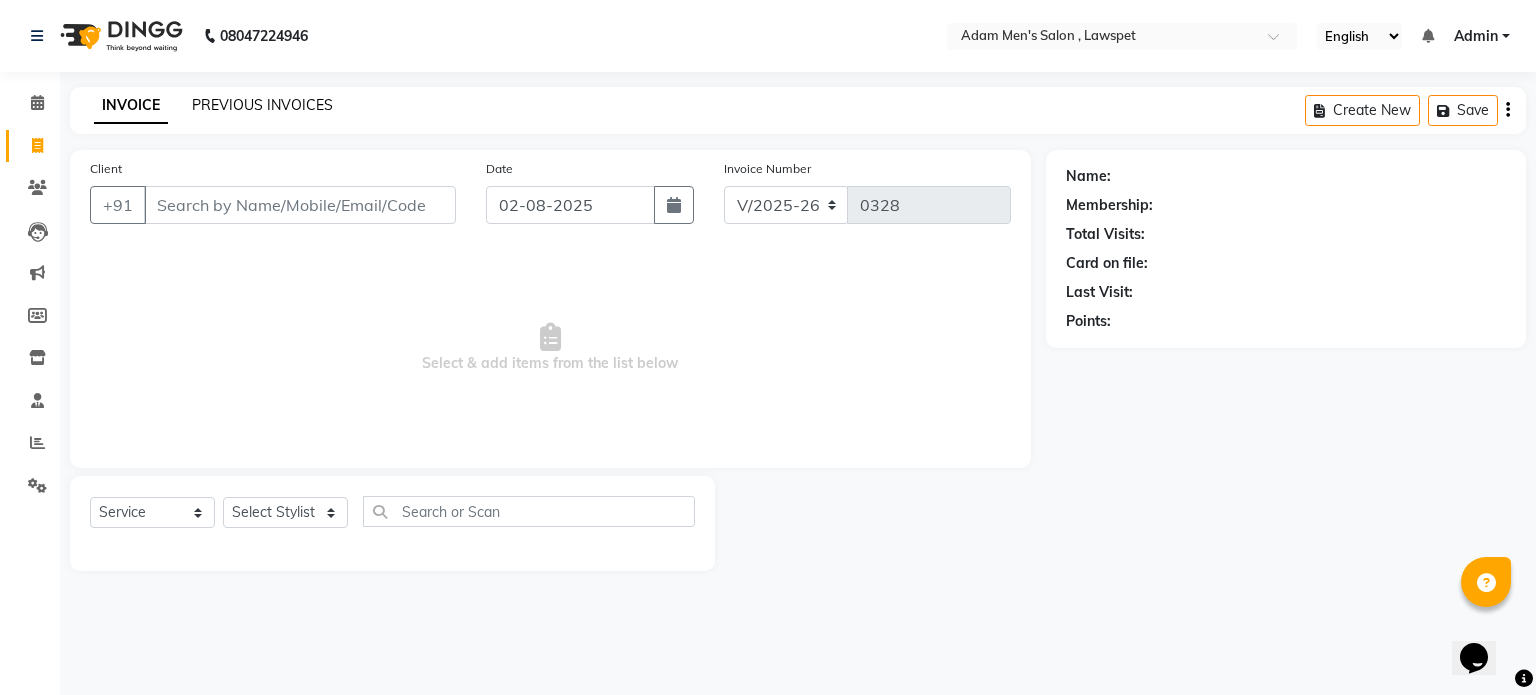click on "PREVIOUS INVOICES" 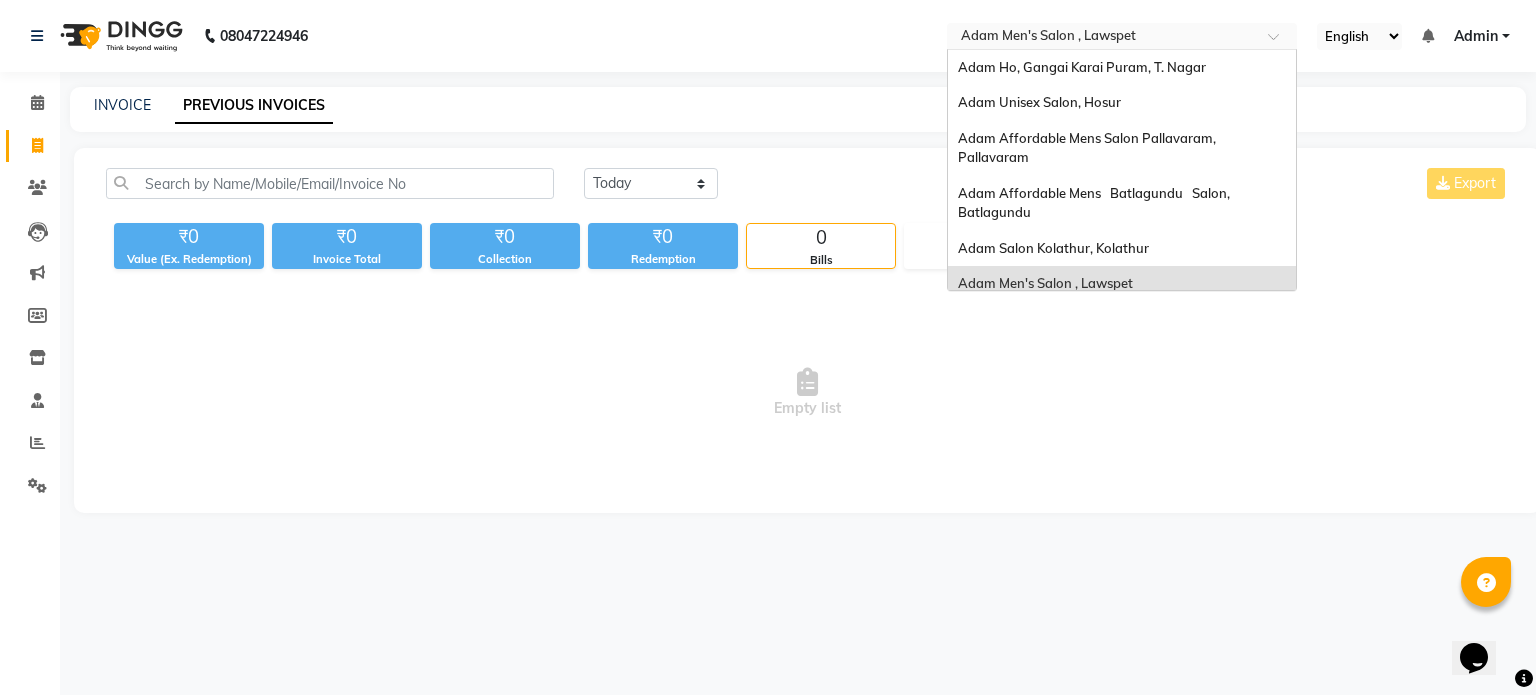 click at bounding box center [1102, 38] 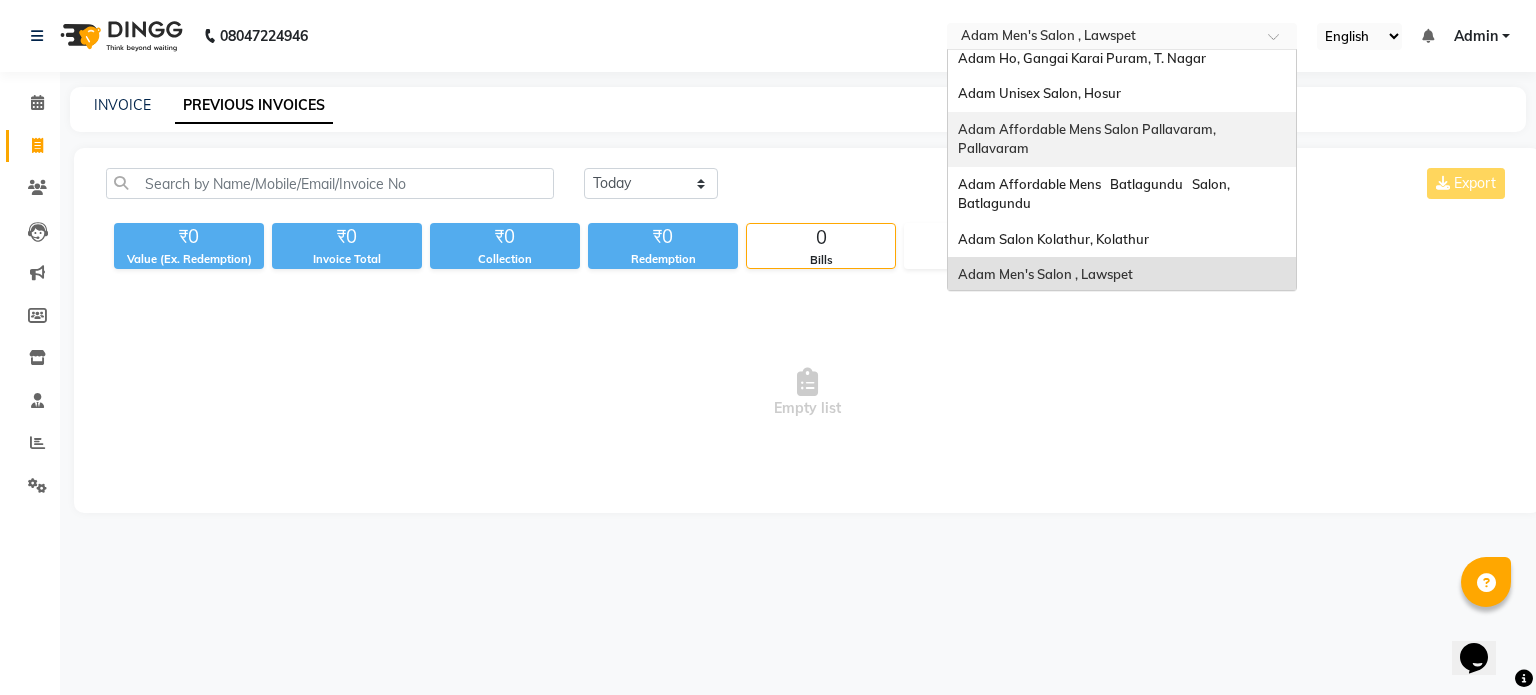 scroll, scrollTop: 7, scrollLeft: 0, axis: vertical 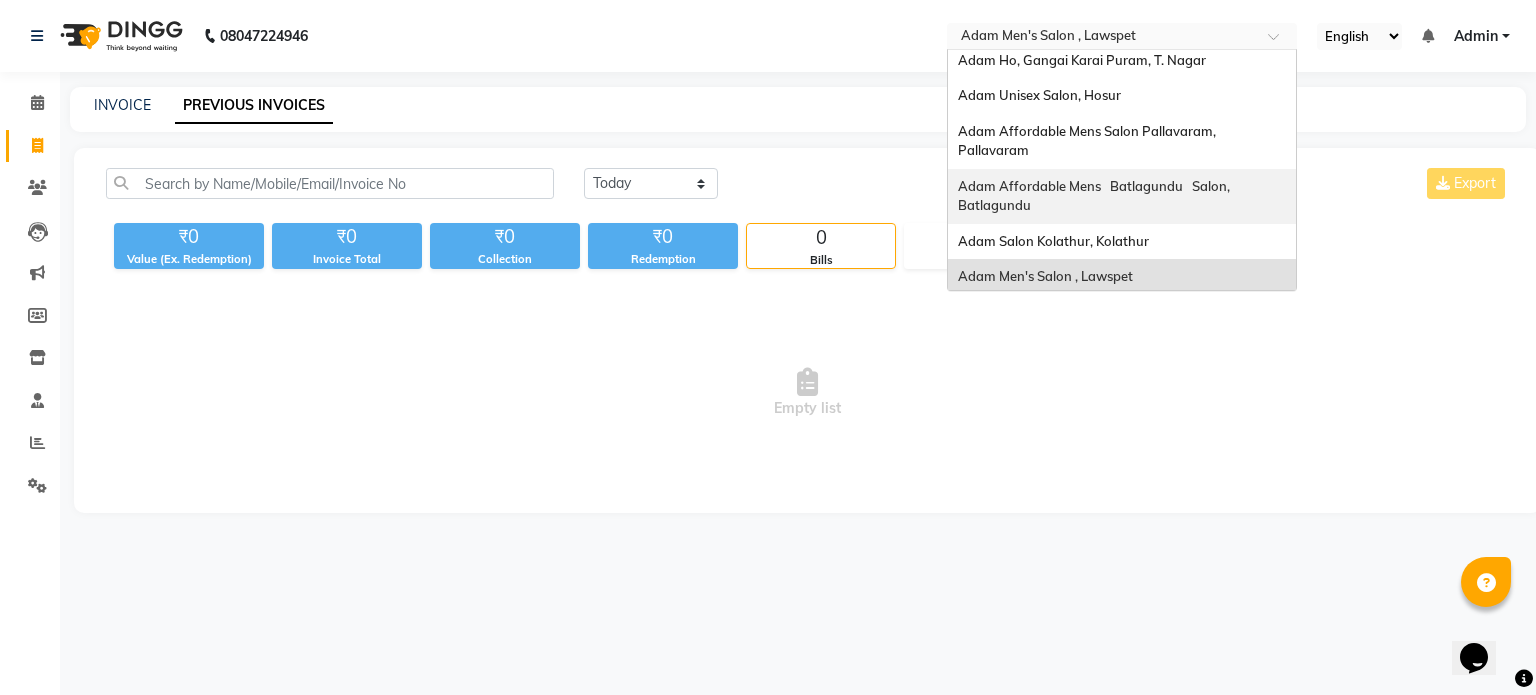 click on "Adam Affordable Mens   Batlagundu   Salon, Batlagundu" at bounding box center [1095, 196] 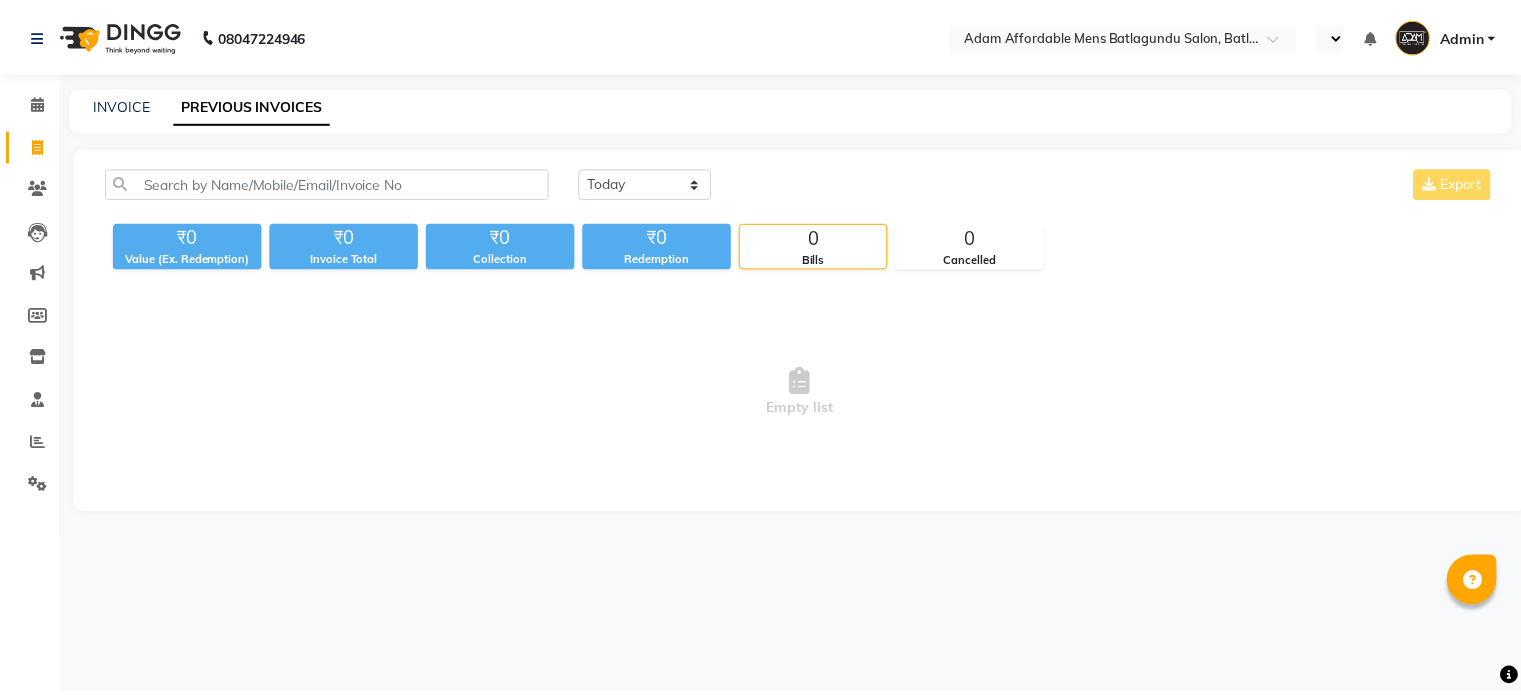 scroll, scrollTop: 0, scrollLeft: 0, axis: both 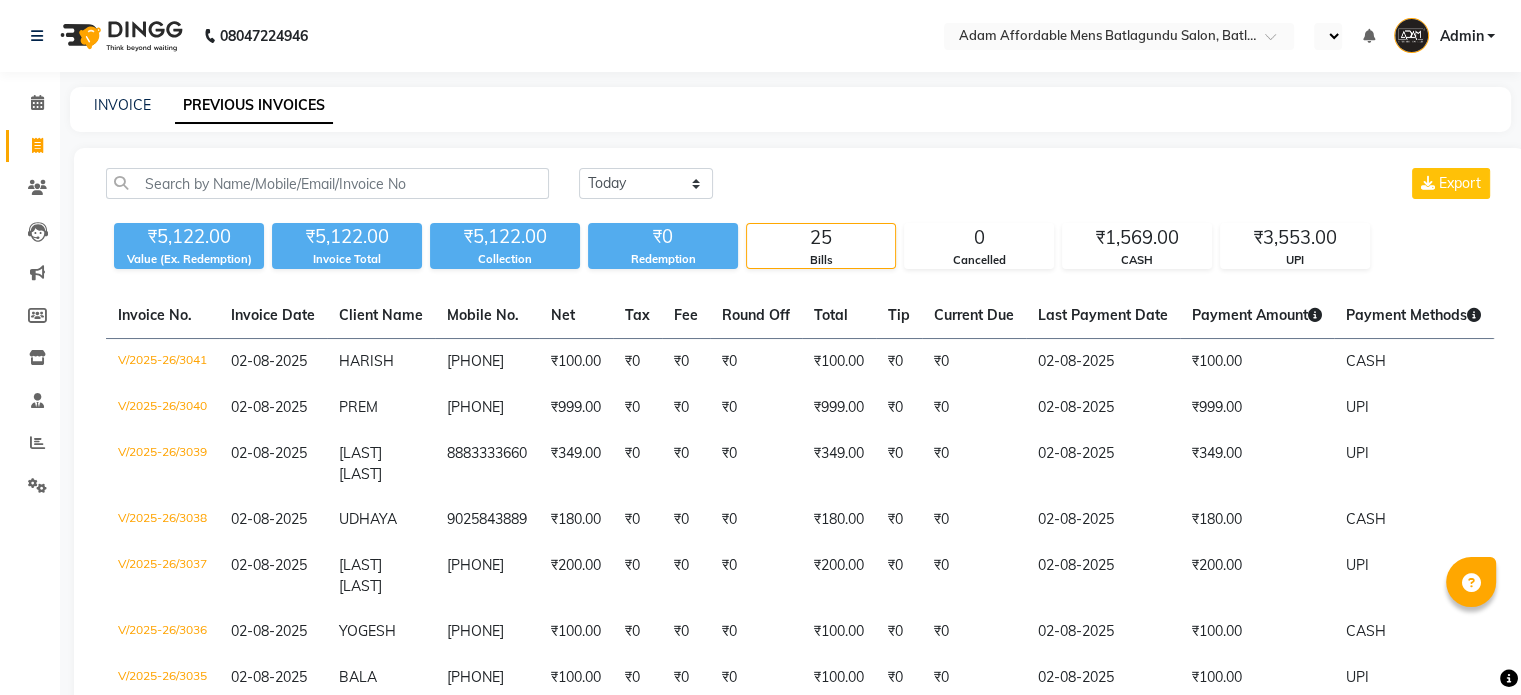 select on "en" 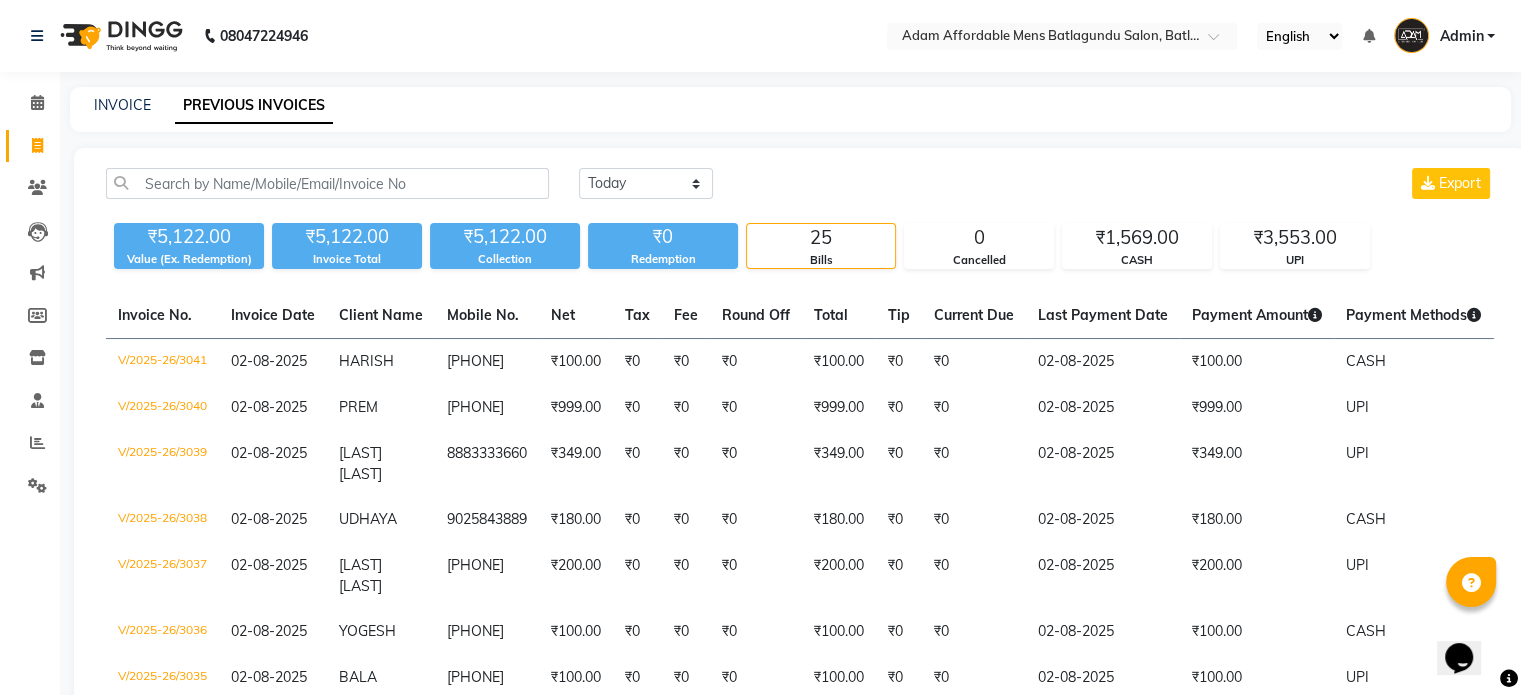 scroll, scrollTop: 0, scrollLeft: 0, axis: both 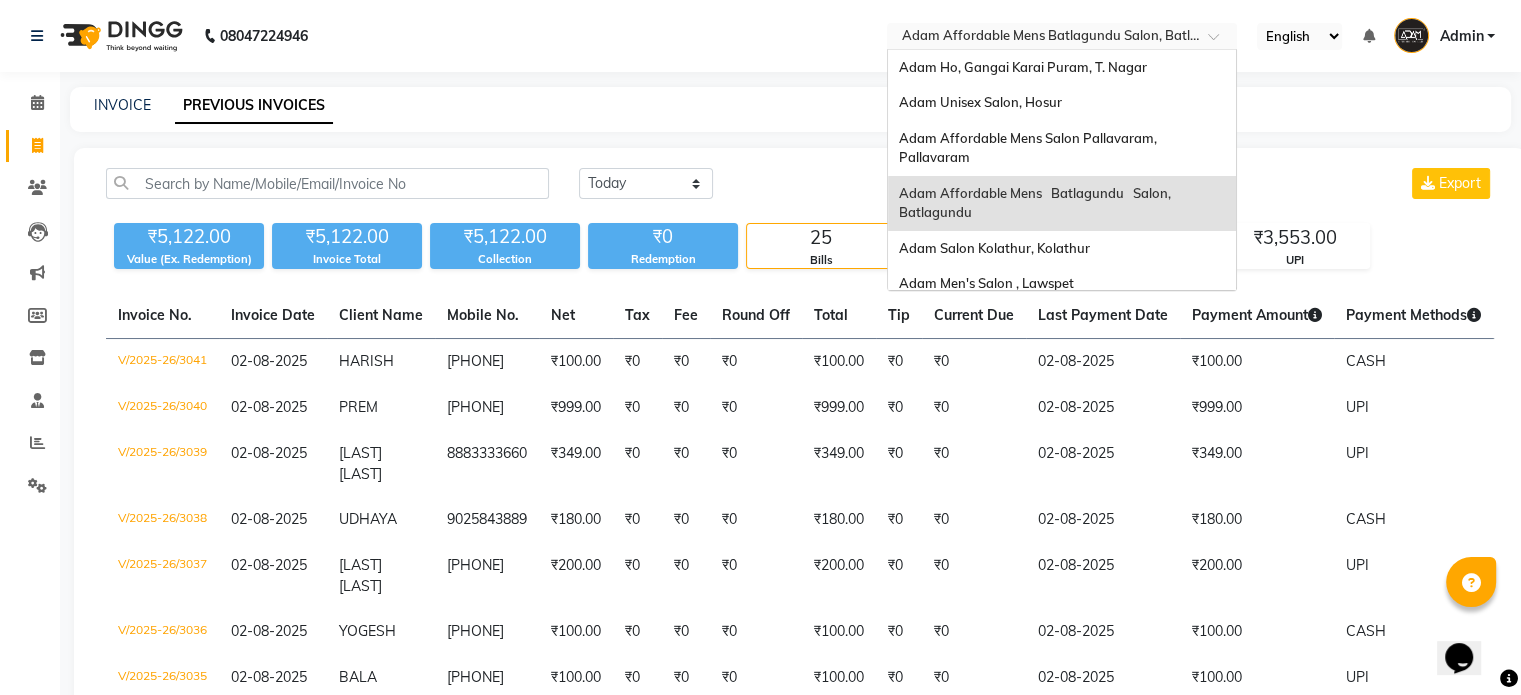 click at bounding box center [1042, 38] 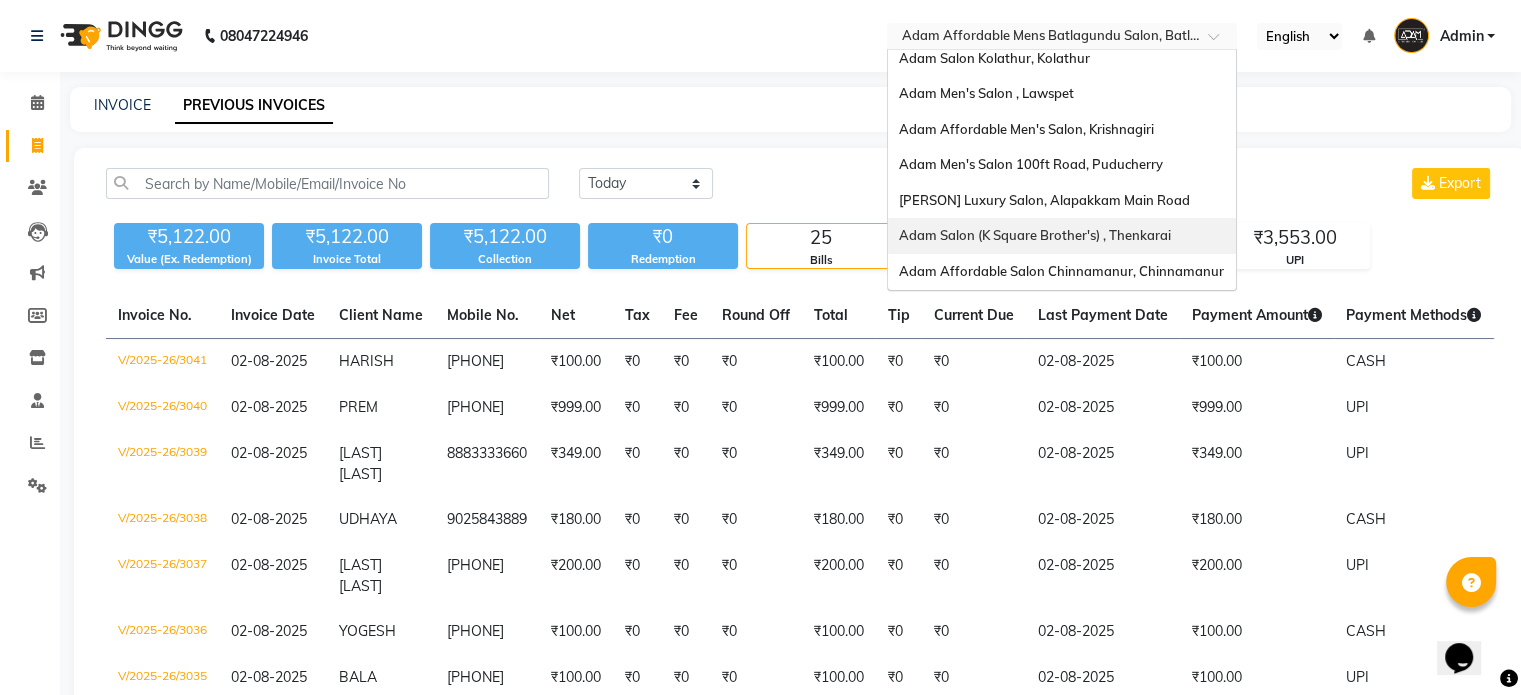 click on "Adam Salon (K Square Brother's) , Thenkarai" at bounding box center [1034, 235] 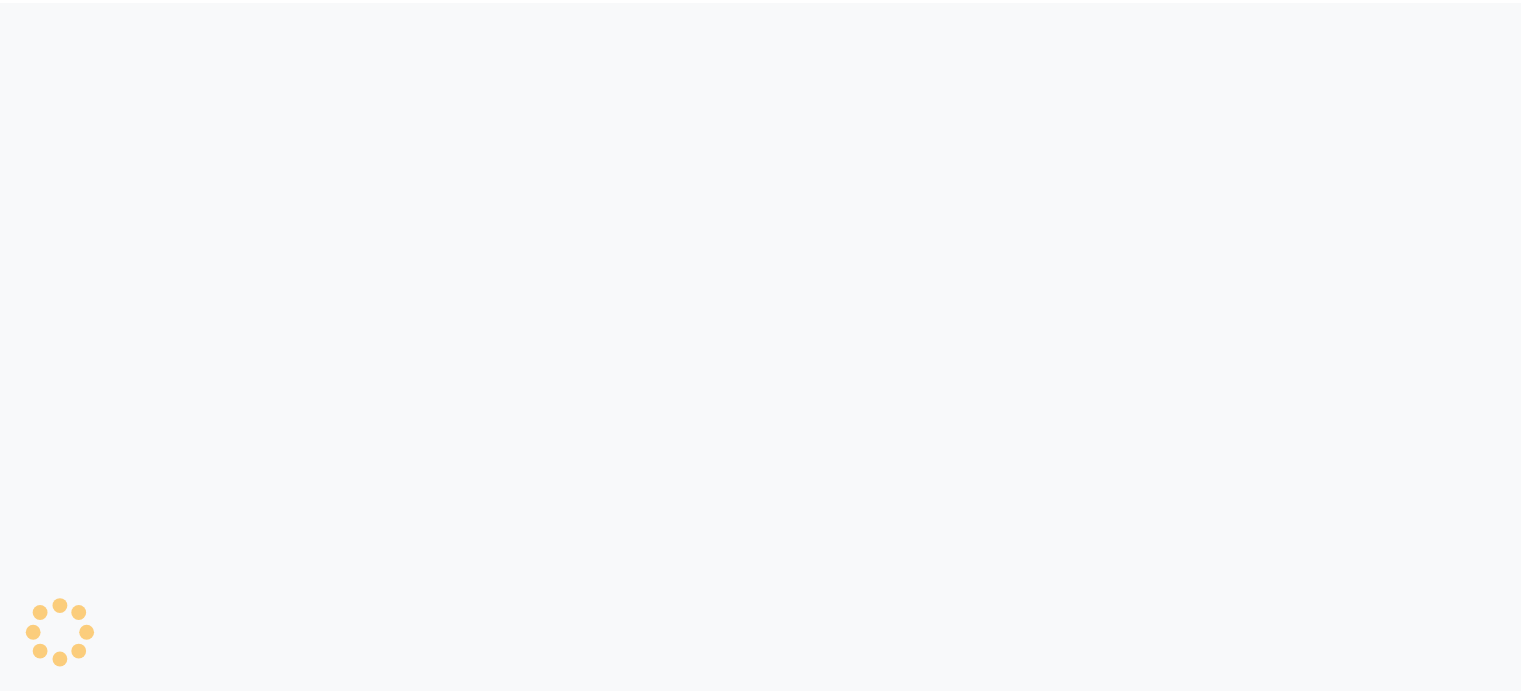 scroll, scrollTop: 0, scrollLeft: 0, axis: both 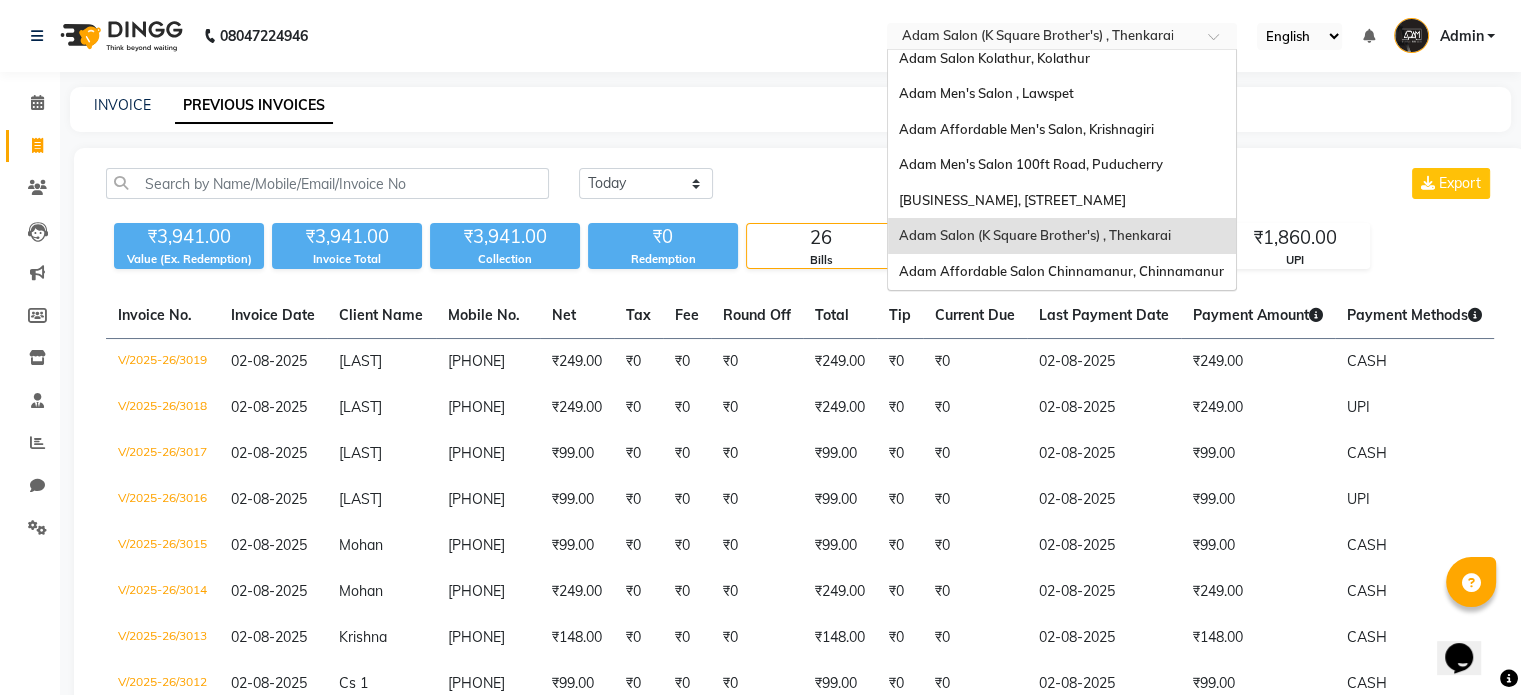 click at bounding box center (1042, 38) 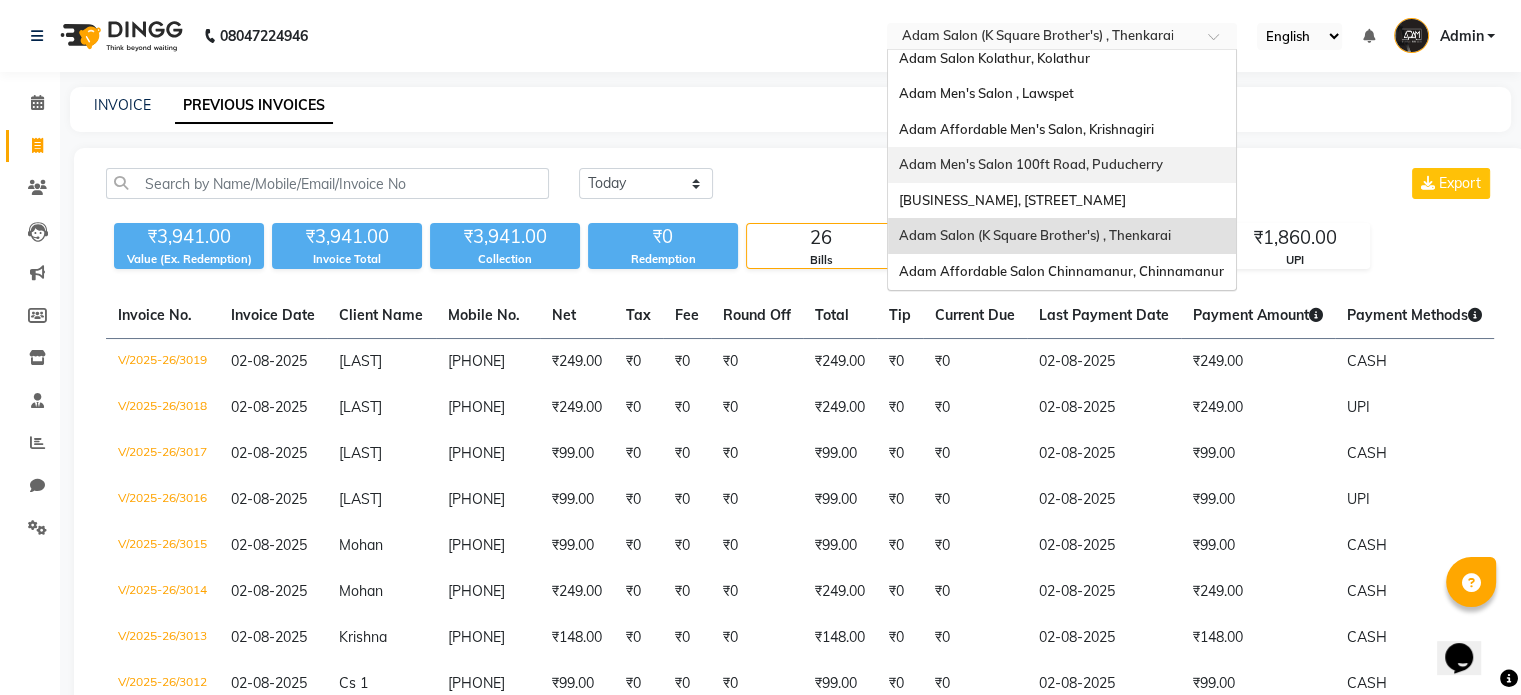 click on "Adam Men's Salon 100ft Road, Puducherry" at bounding box center [1030, 164] 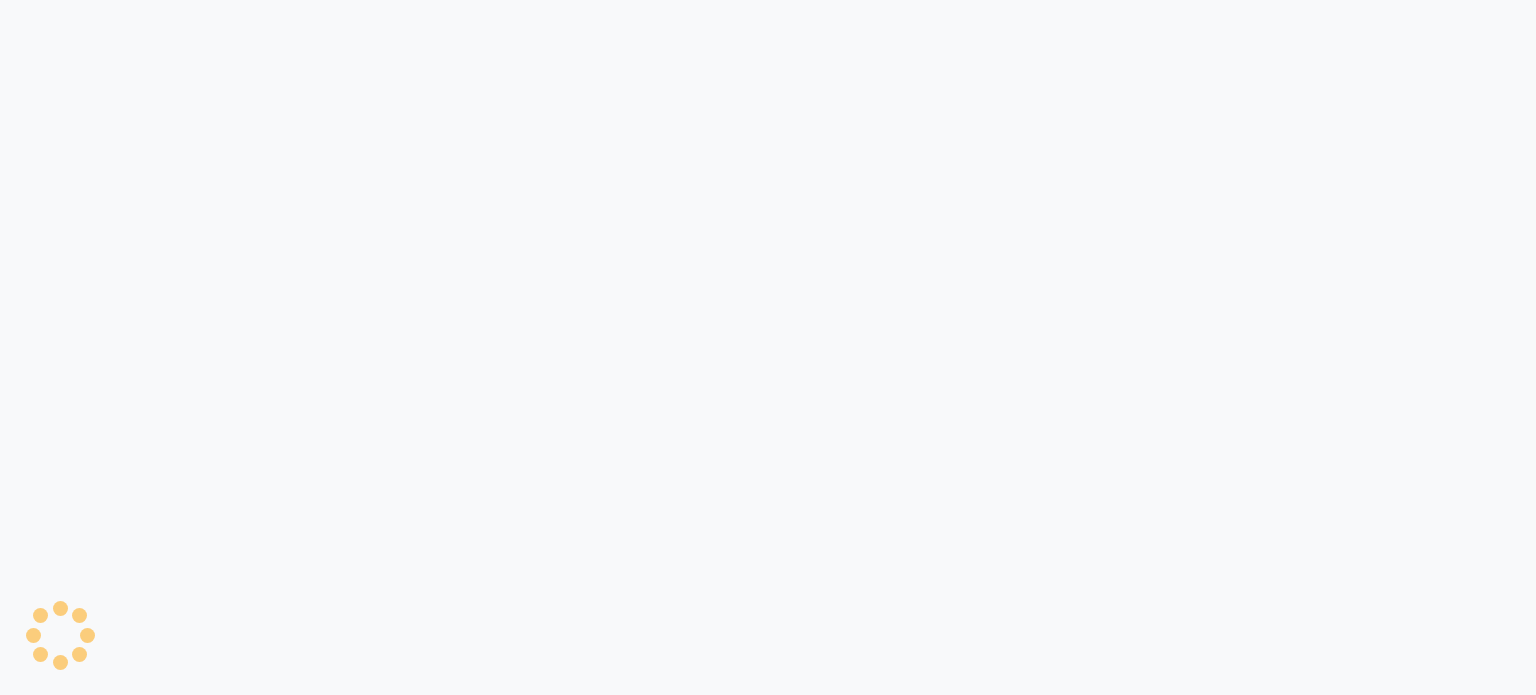 scroll, scrollTop: 0, scrollLeft: 0, axis: both 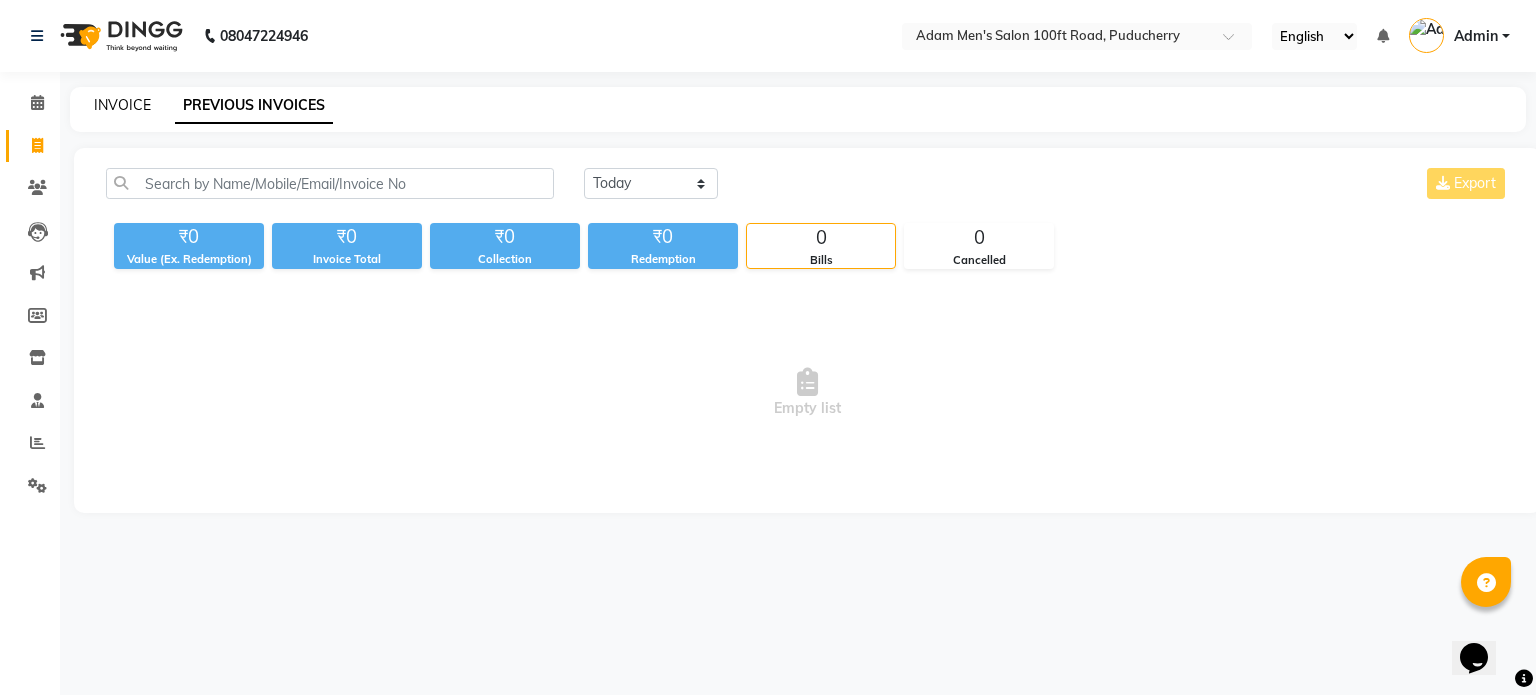 click on "INVOICE" 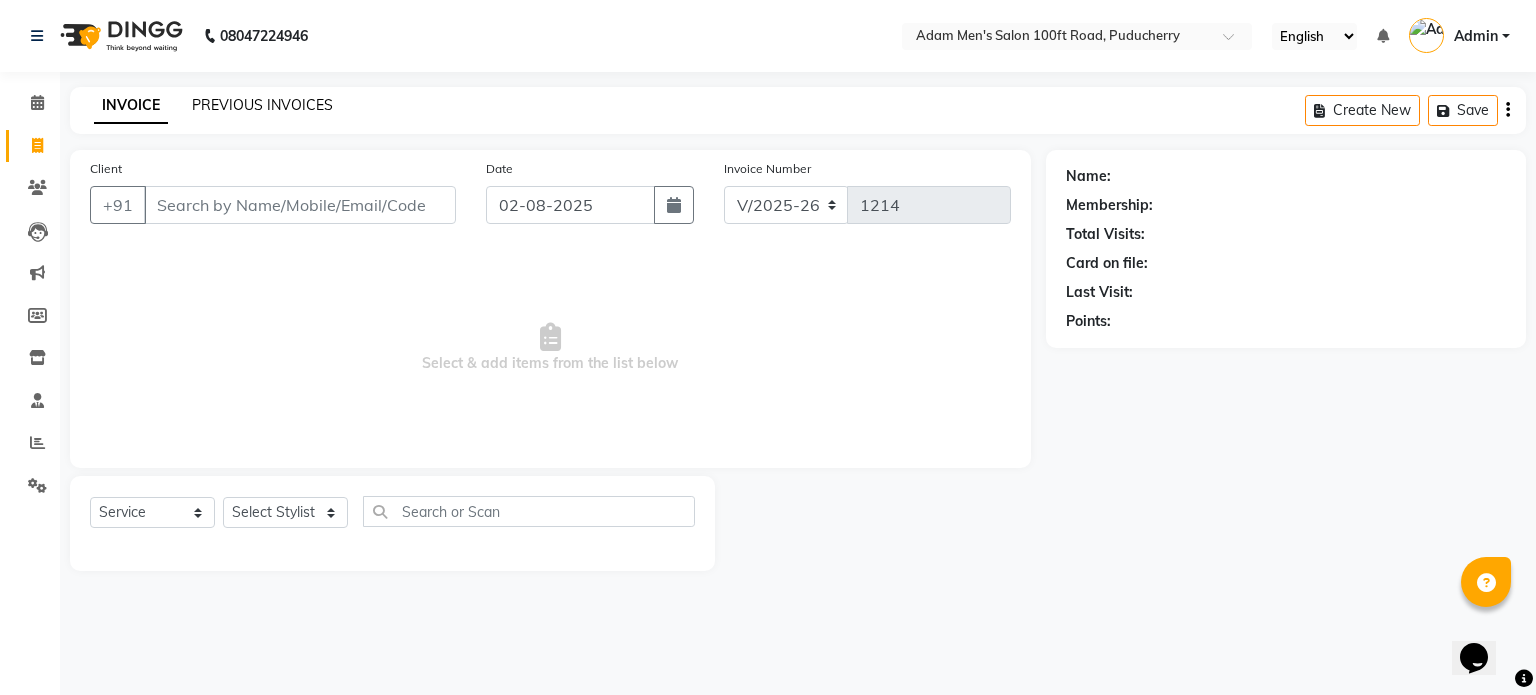 click on "PREVIOUS INVOICES" 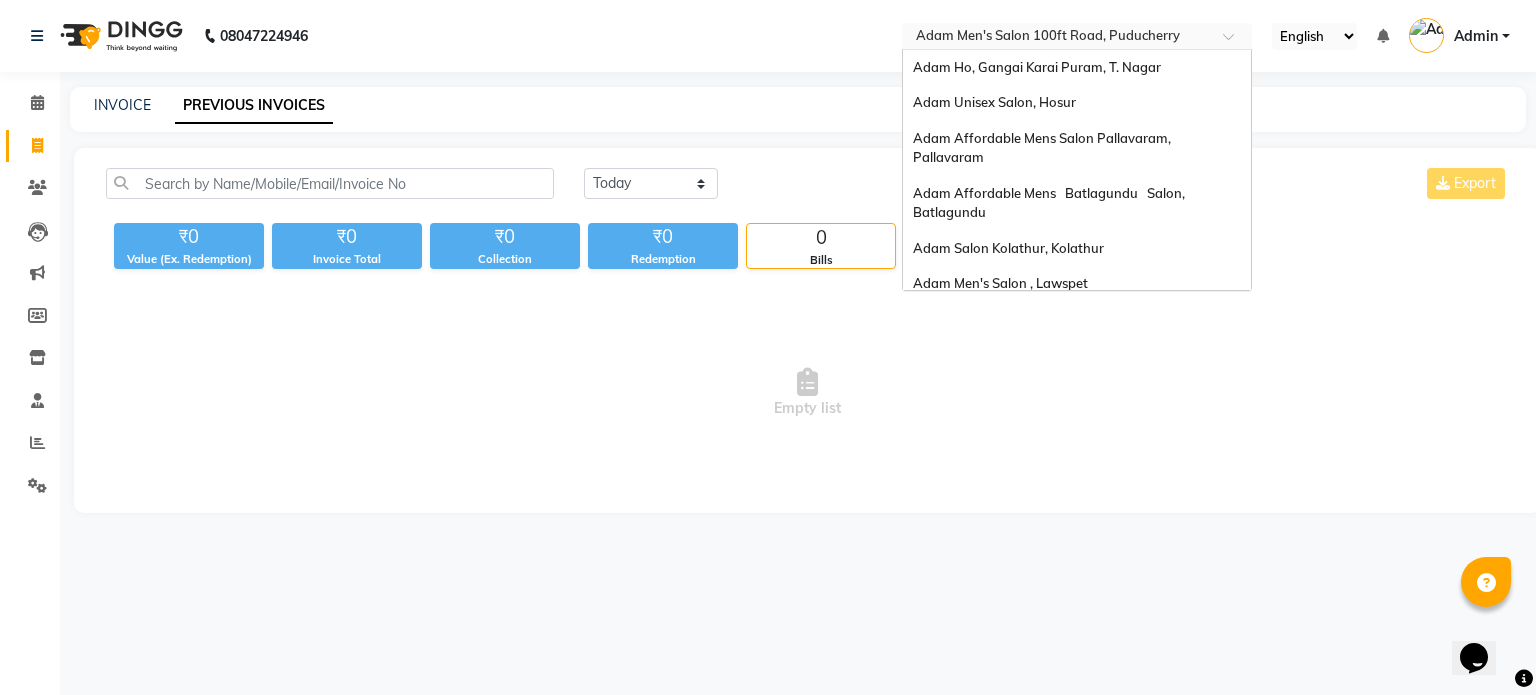 scroll, scrollTop: 208, scrollLeft: 0, axis: vertical 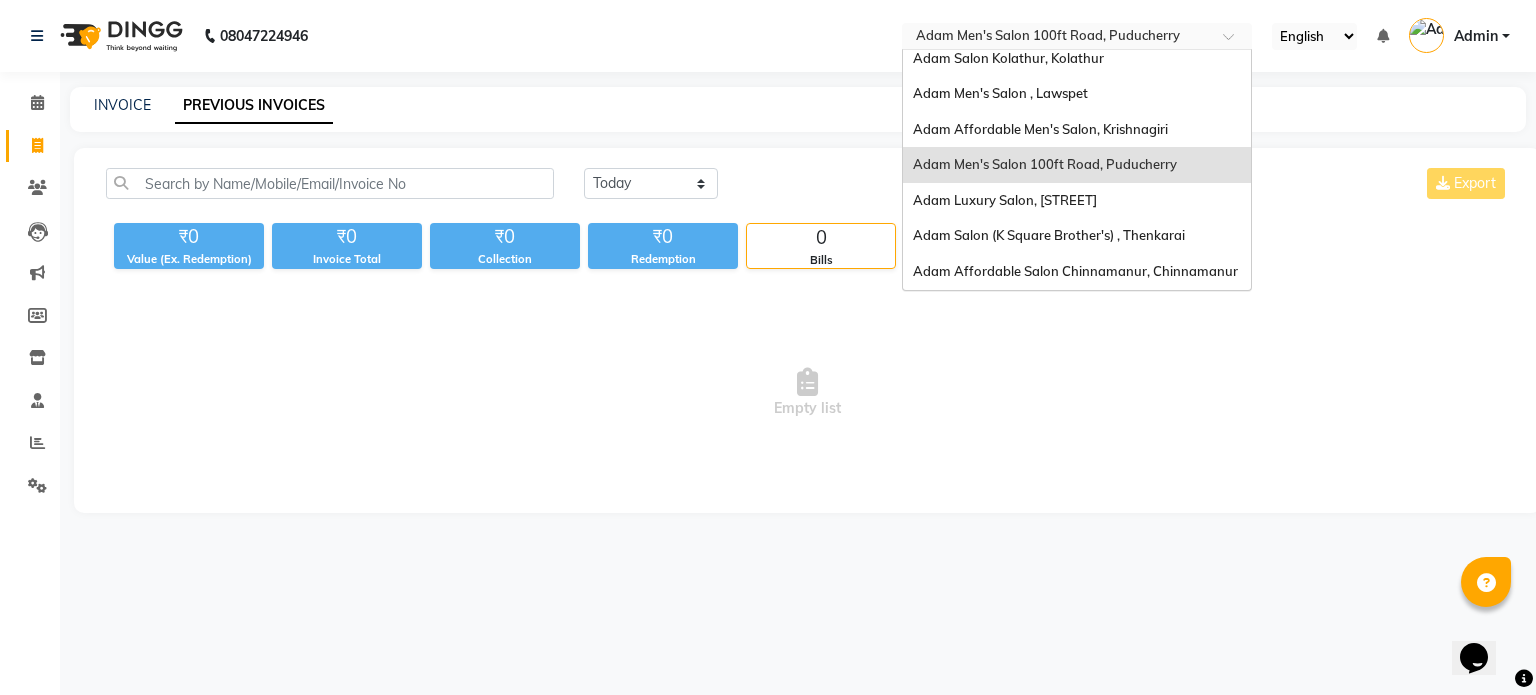 click on "Select Location × Adam Men's Salon 100ft Road, Puducherry" at bounding box center [1077, 36] 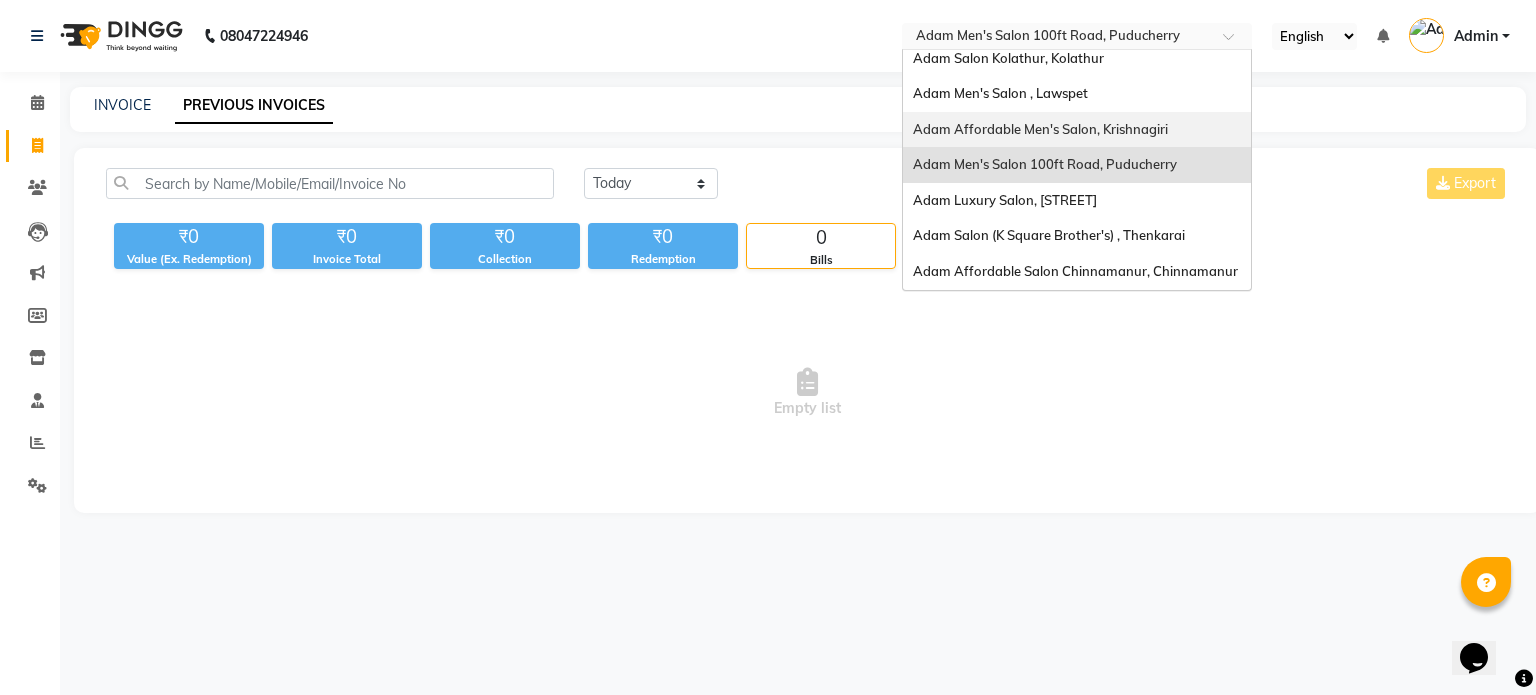 click on "Adam Affordable Men's Salon, Krishnagiri" at bounding box center (1077, 130) 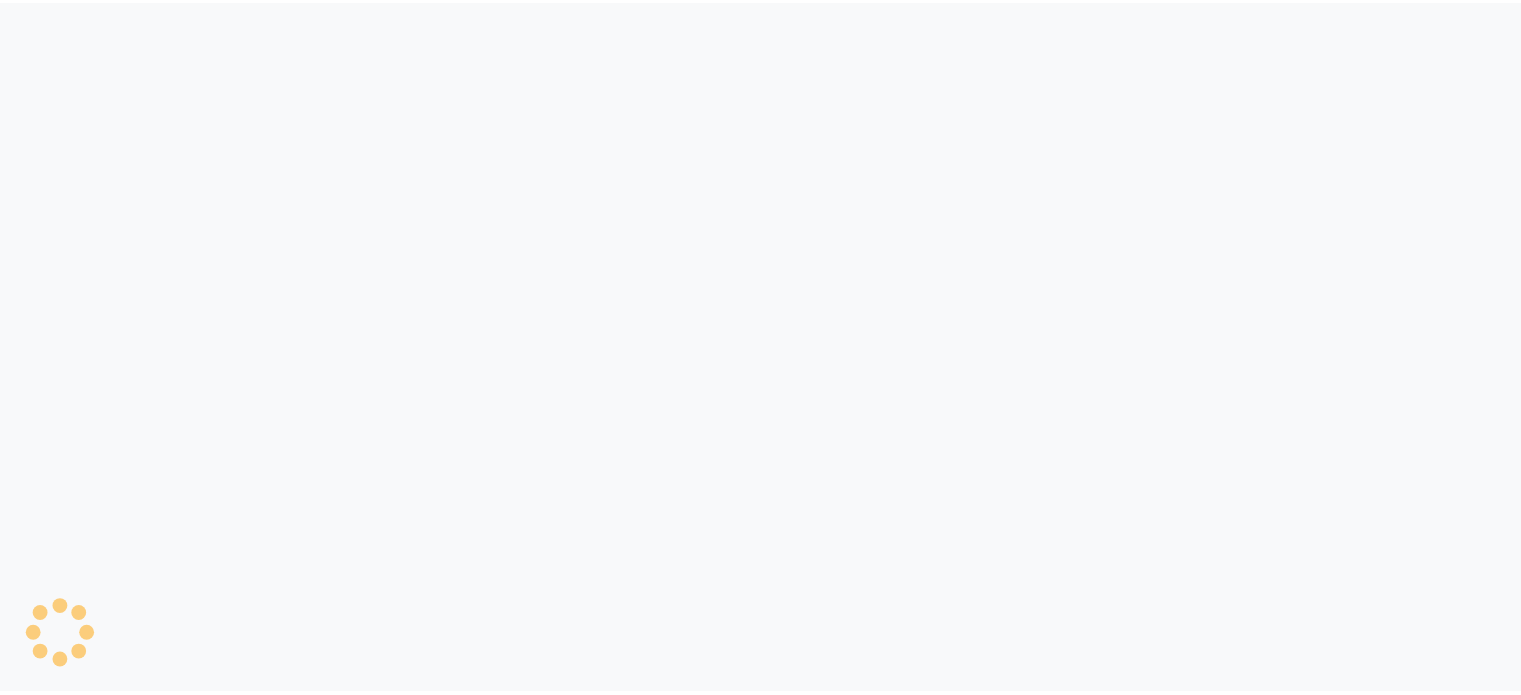 scroll, scrollTop: 0, scrollLeft: 0, axis: both 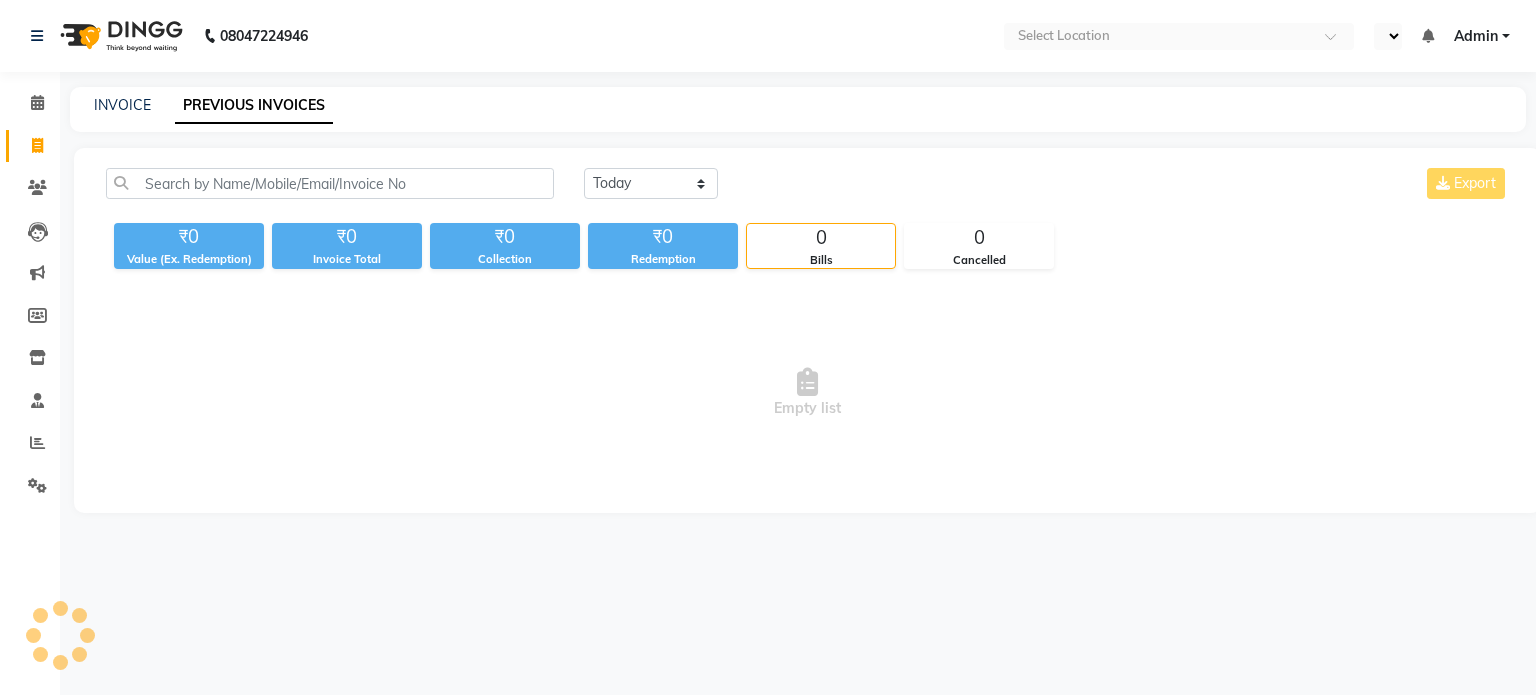 select on "en" 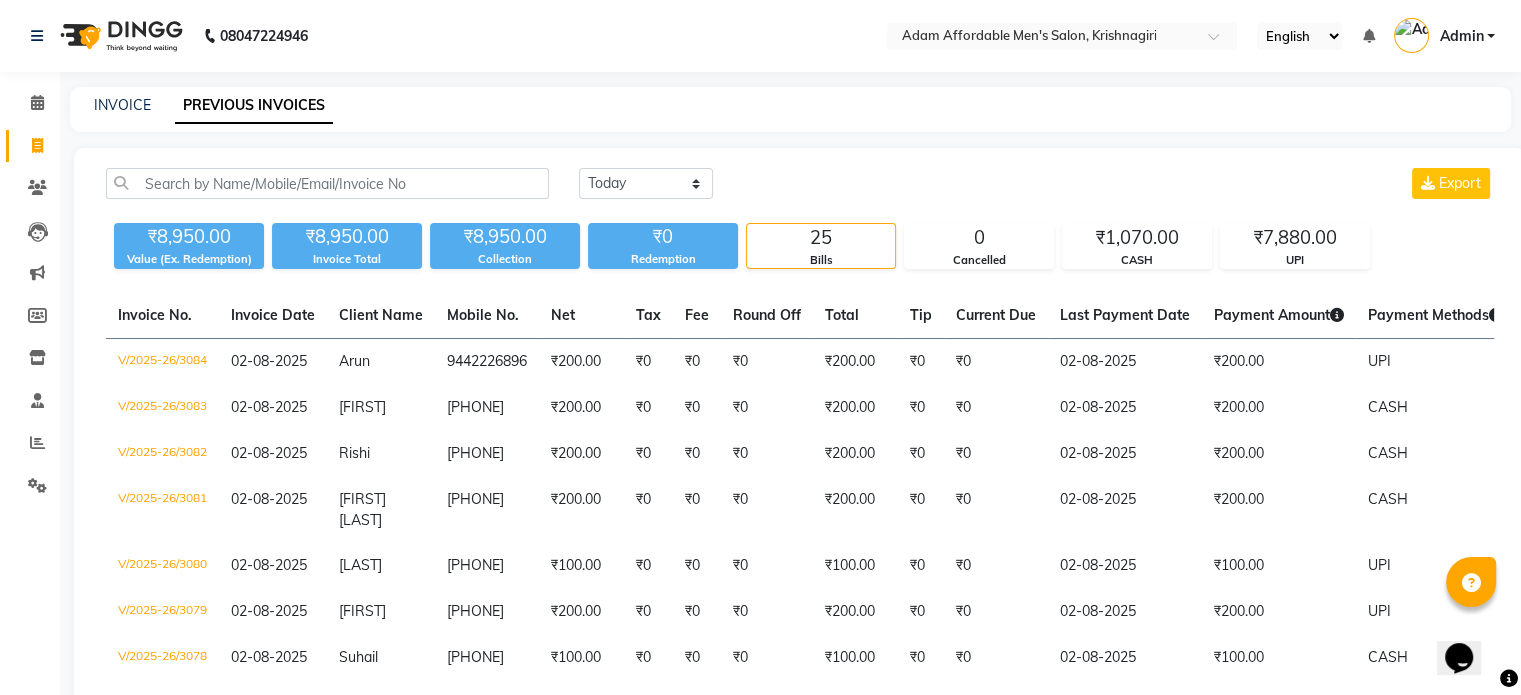 scroll, scrollTop: 0, scrollLeft: 0, axis: both 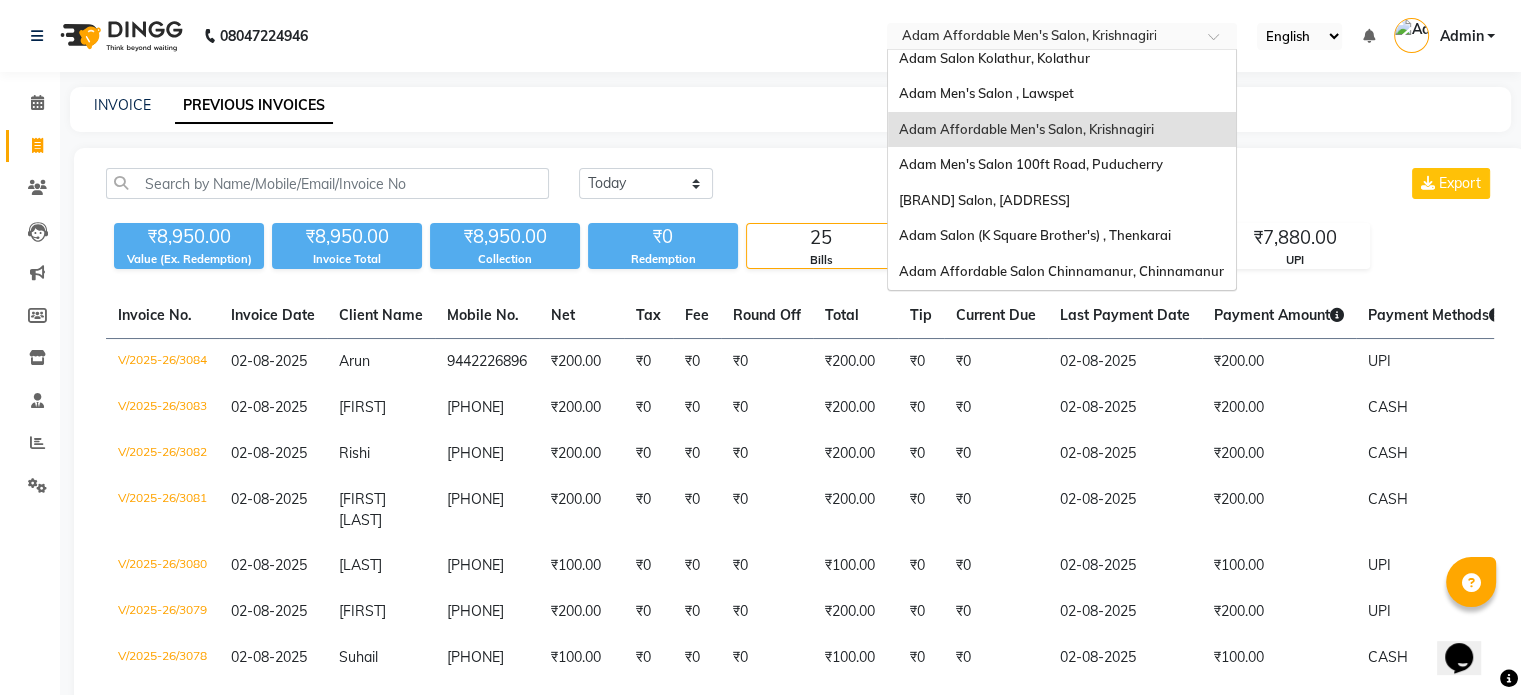click at bounding box center [1042, 38] 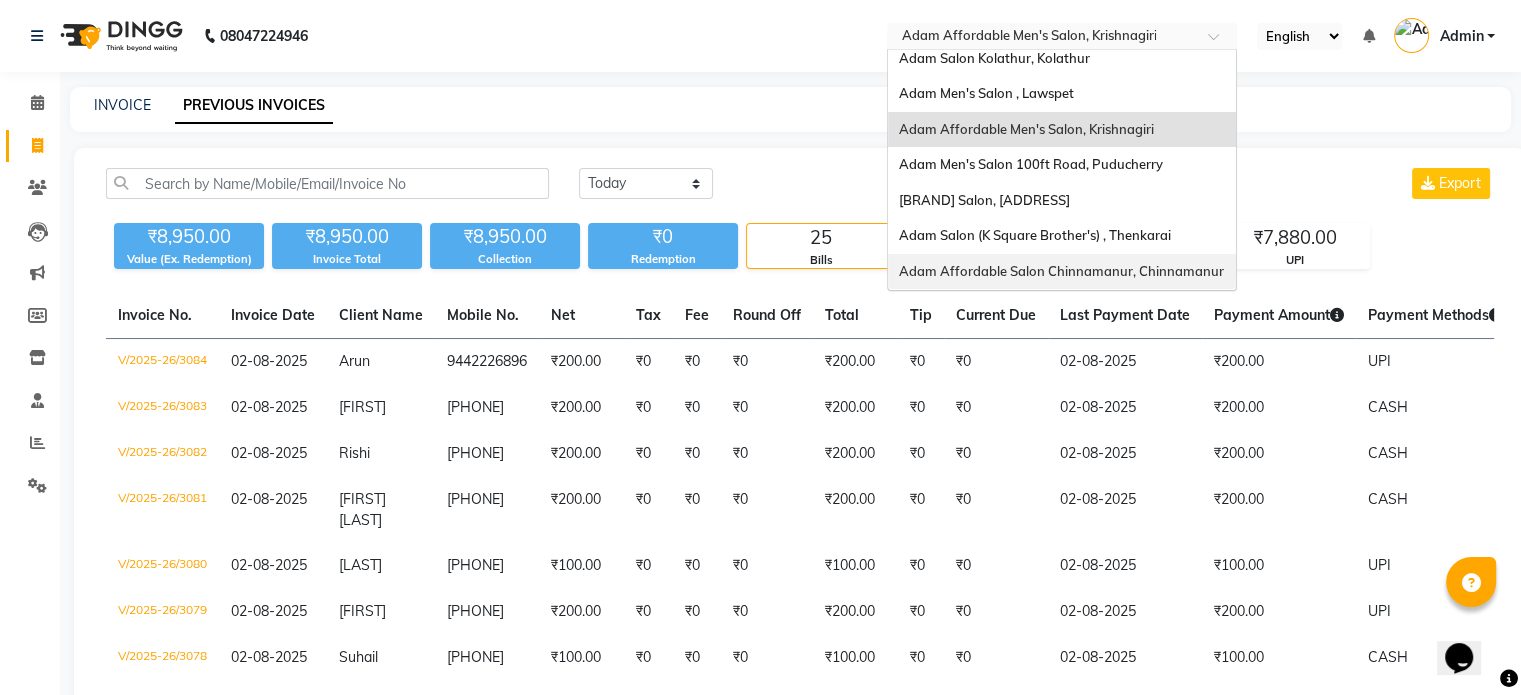 click on "Adam Affordable Salon Chinnamanur, Chinnamanur" at bounding box center [1062, 272] 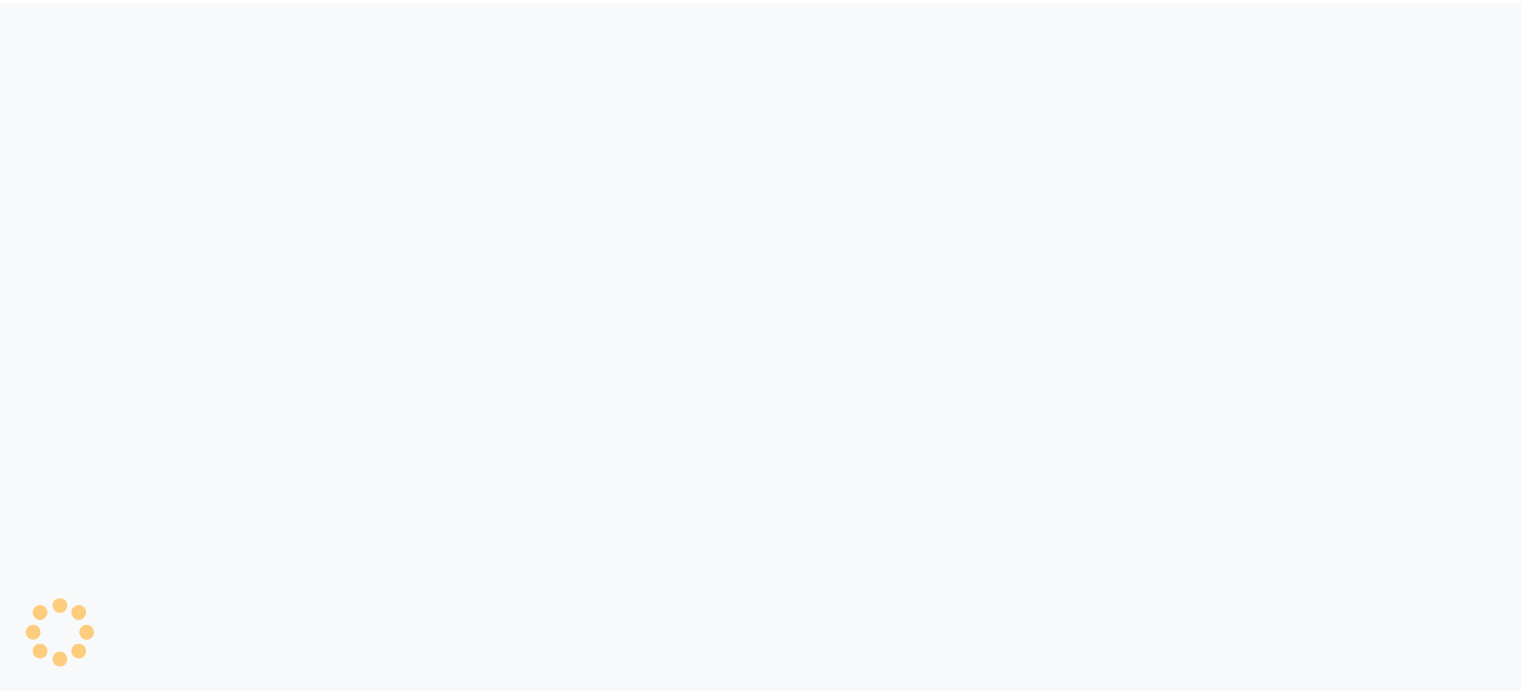 scroll, scrollTop: 0, scrollLeft: 0, axis: both 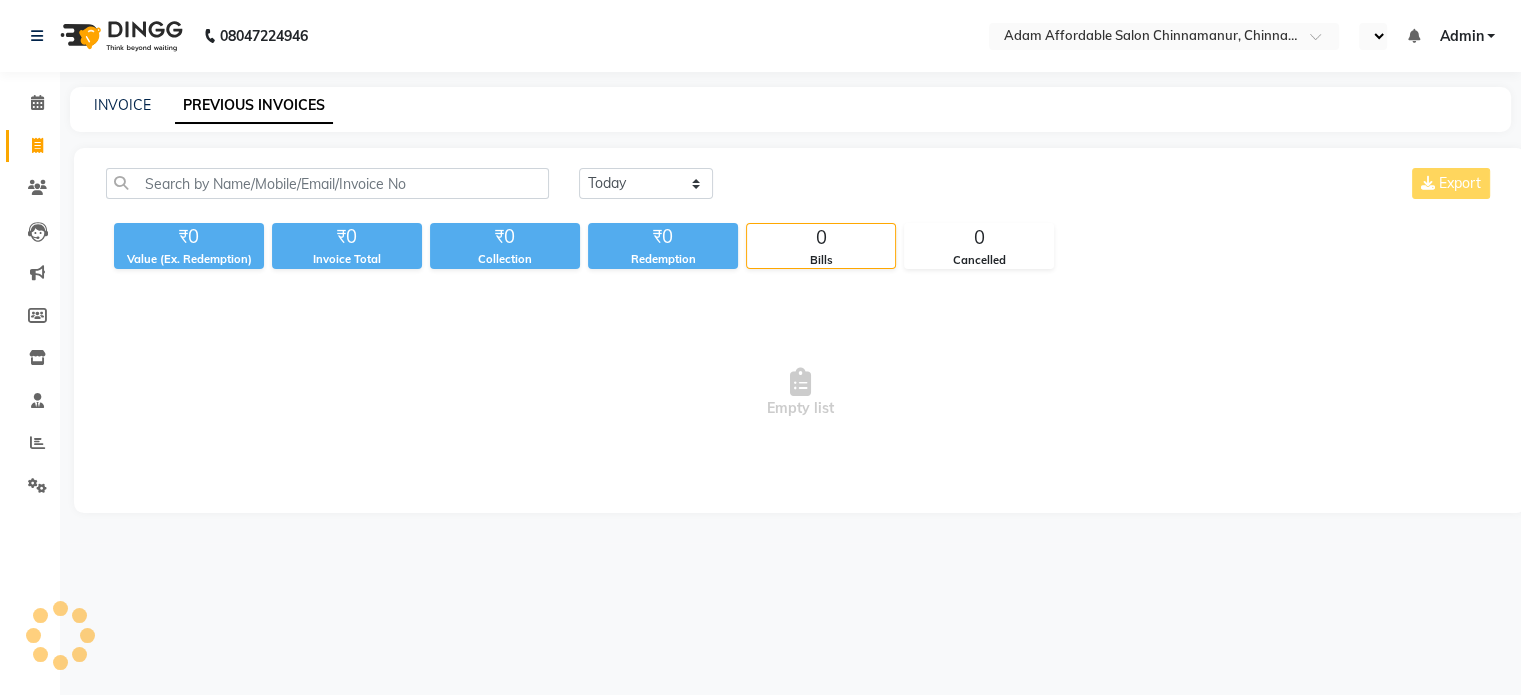 select on "en" 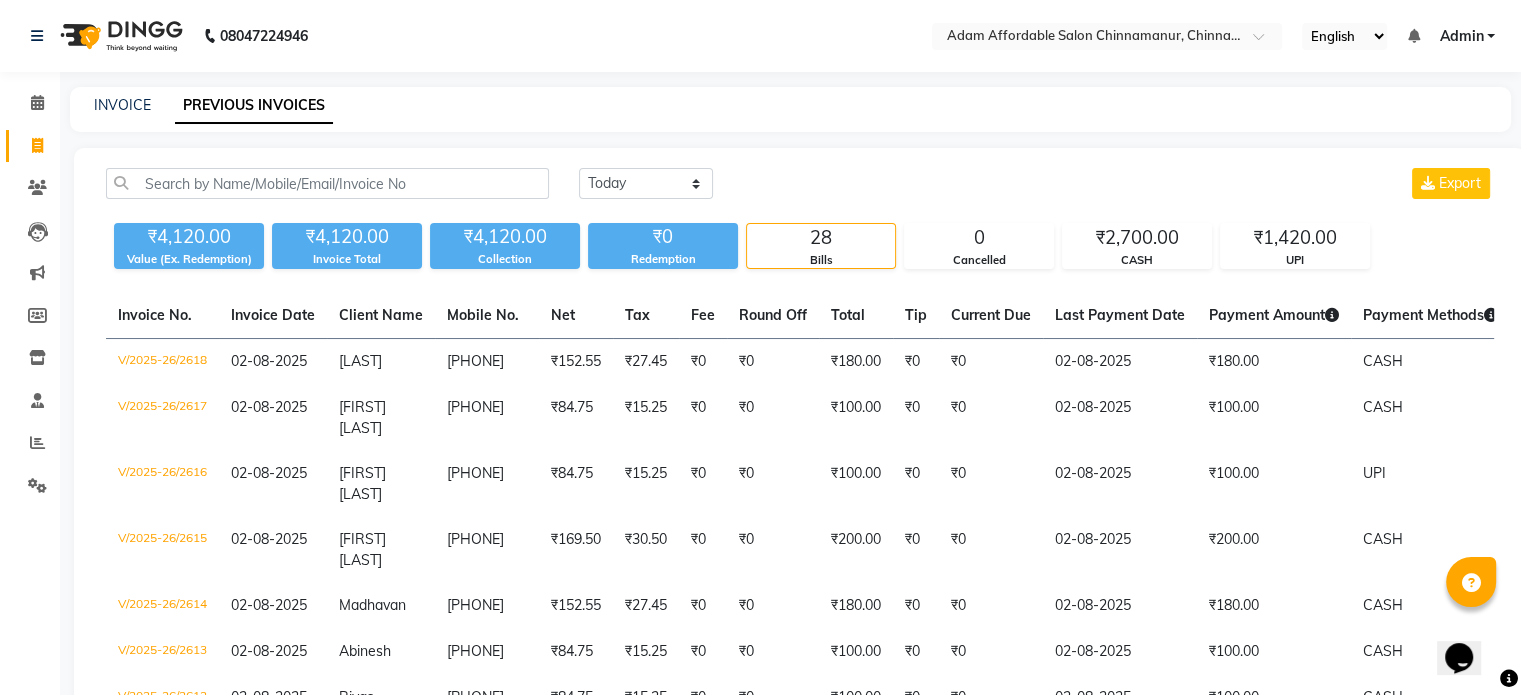 scroll, scrollTop: 0, scrollLeft: 0, axis: both 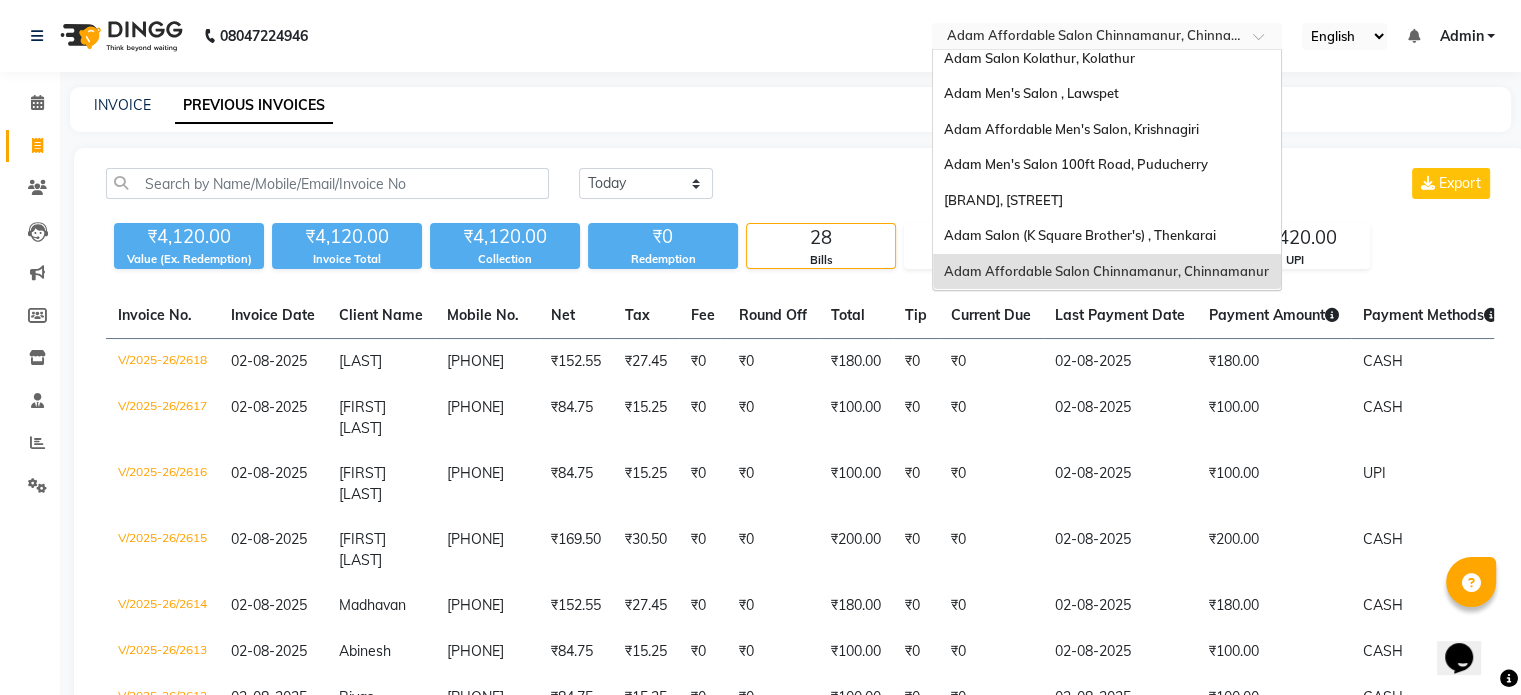 click at bounding box center (1087, 38) 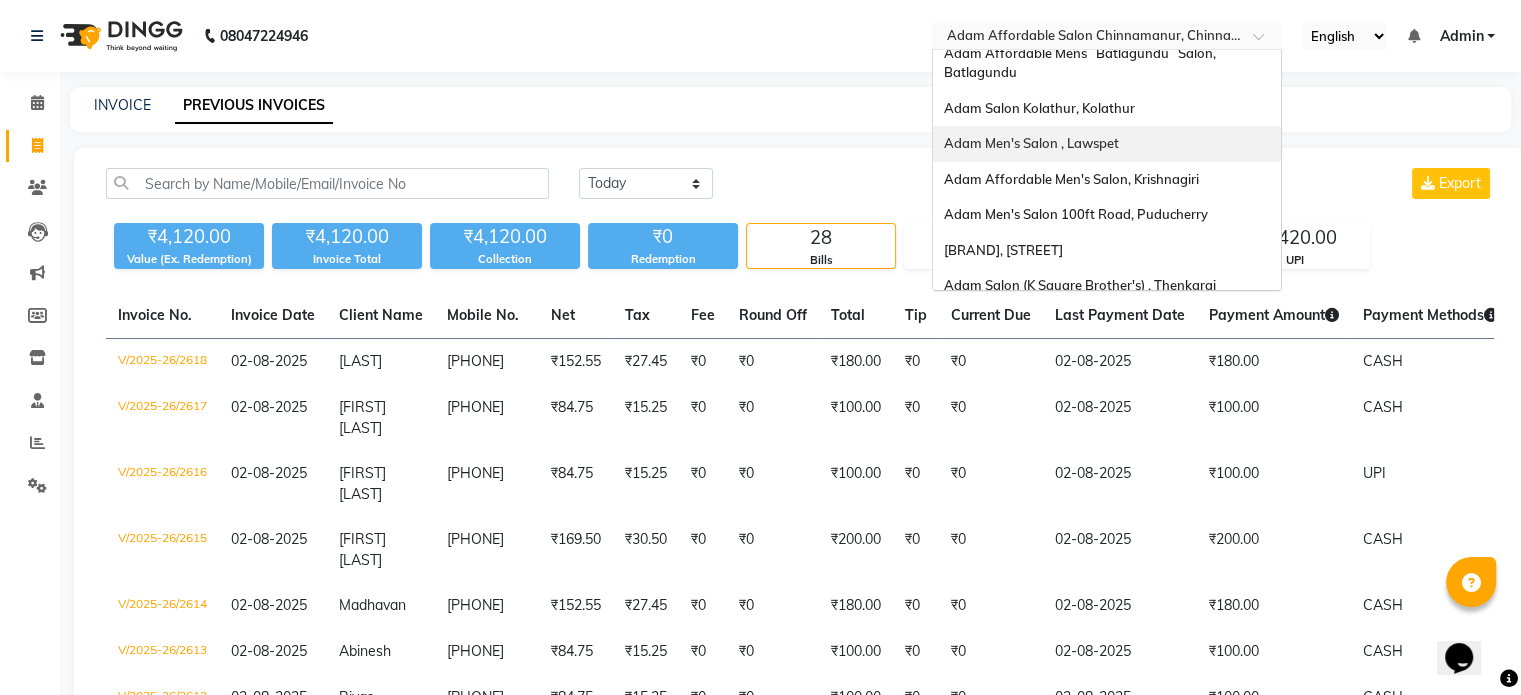 scroll, scrollTop: 128, scrollLeft: 0, axis: vertical 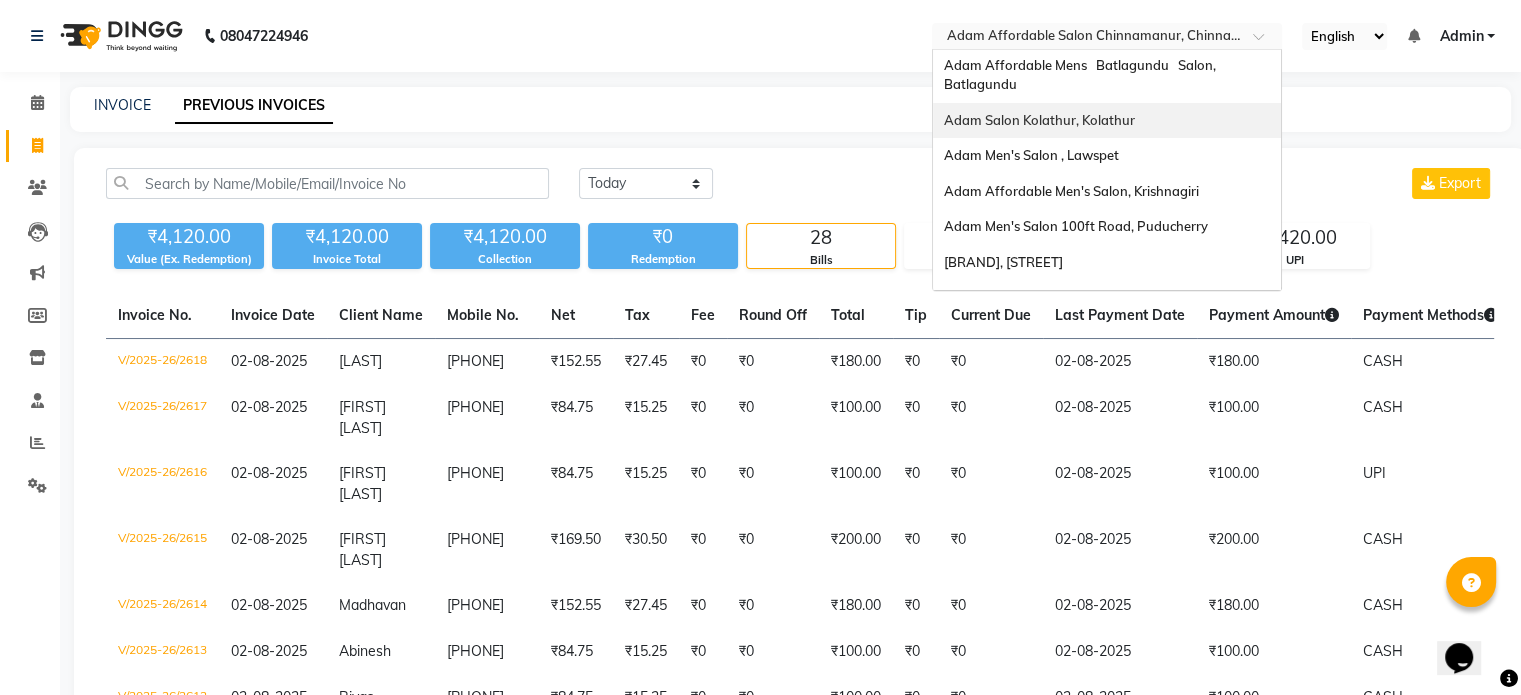 click on "Adam Salon Kolathur, Kolathur" at bounding box center (1107, 121) 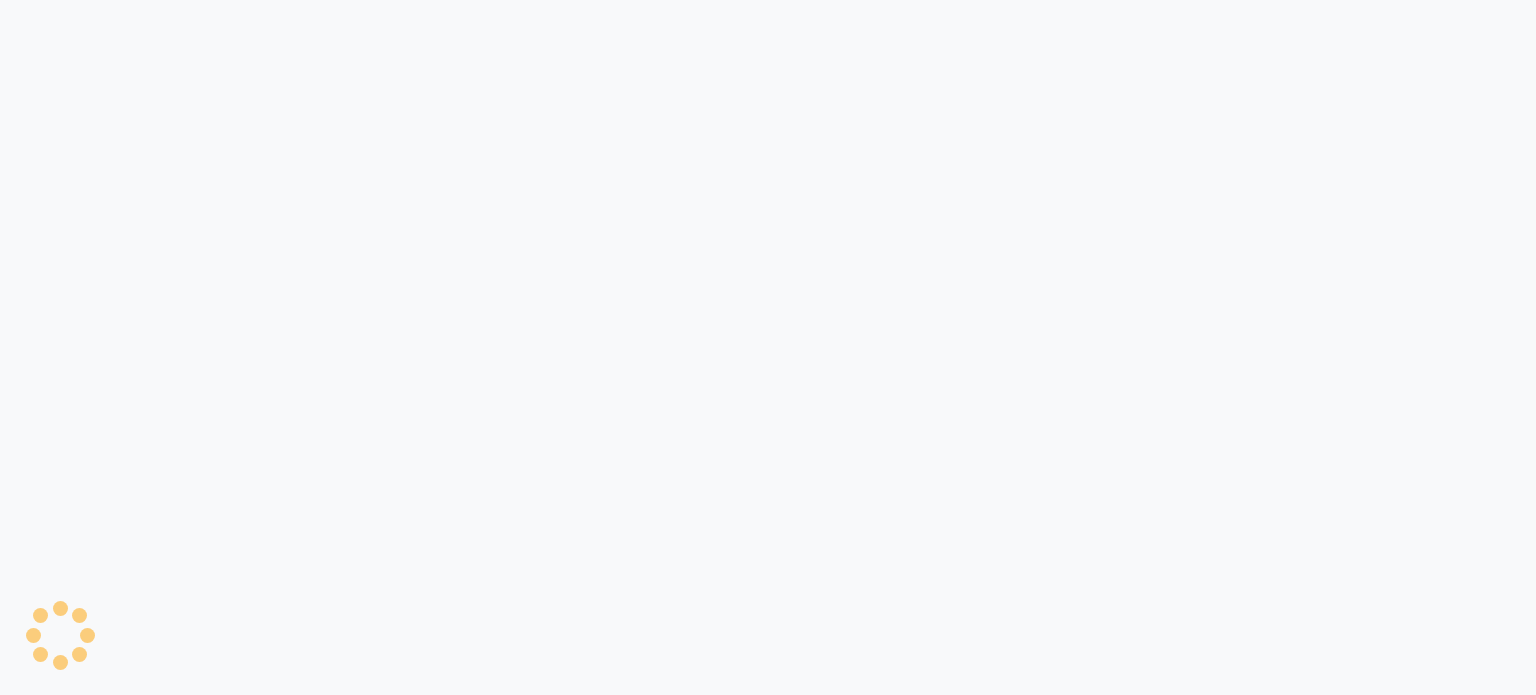 scroll, scrollTop: 0, scrollLeft: 0, axis: both 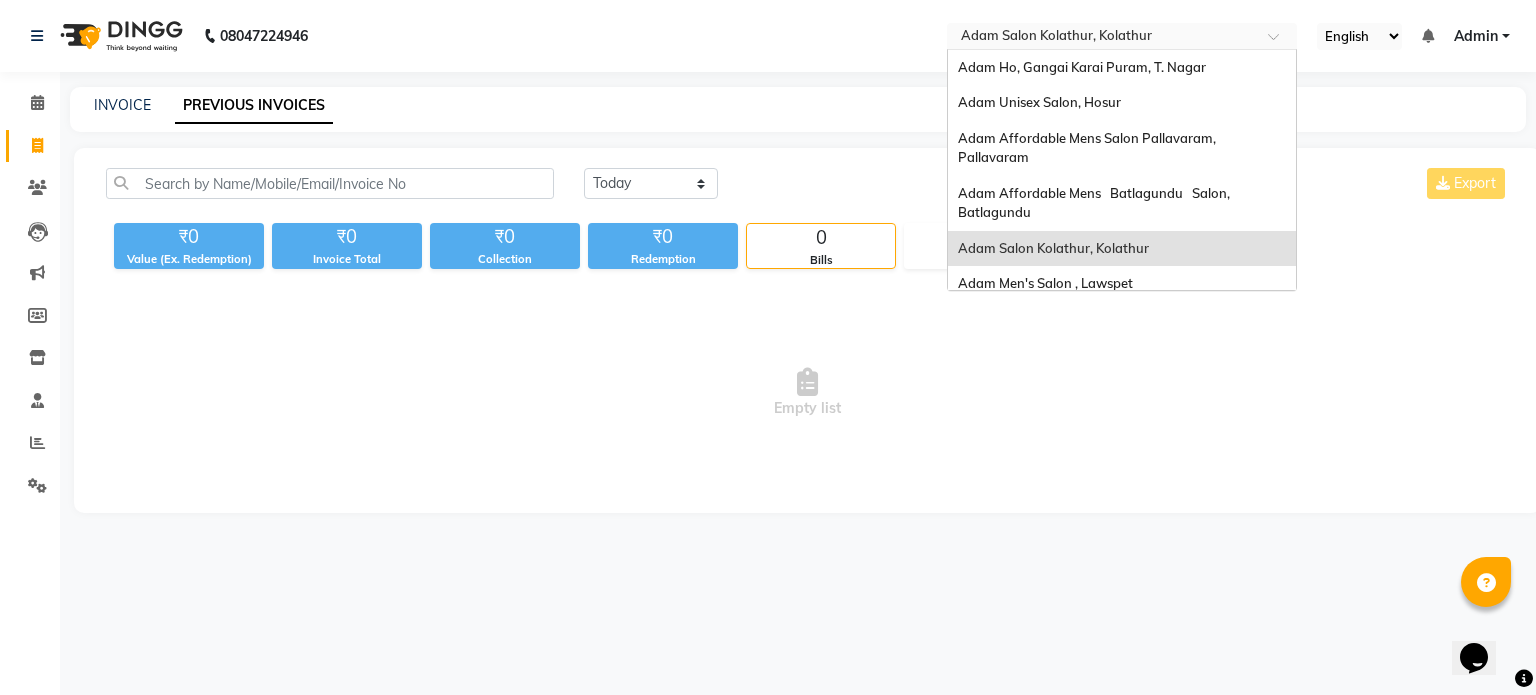 click at bounding box center (1102, 38) 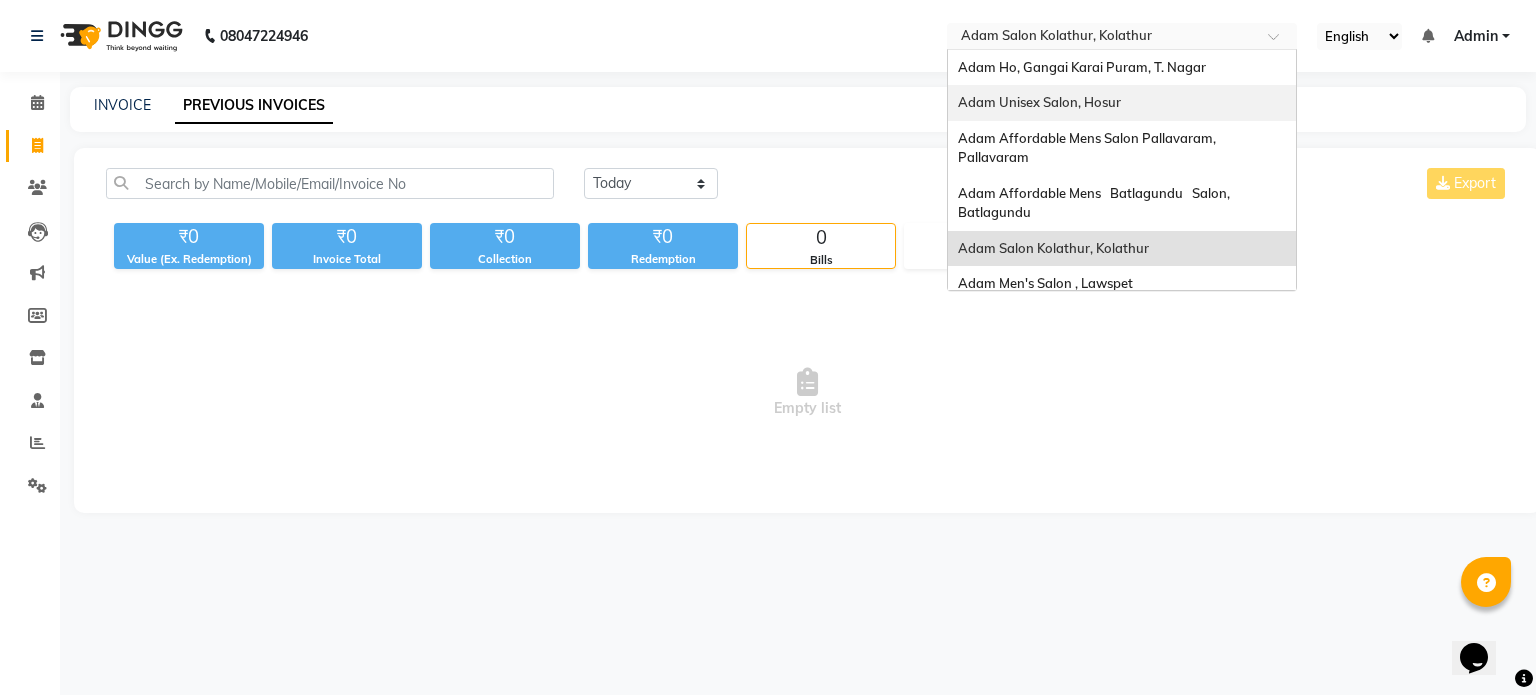 click on "Adam Unisex Salon, Hosur" at bounding box center [1122, 103] 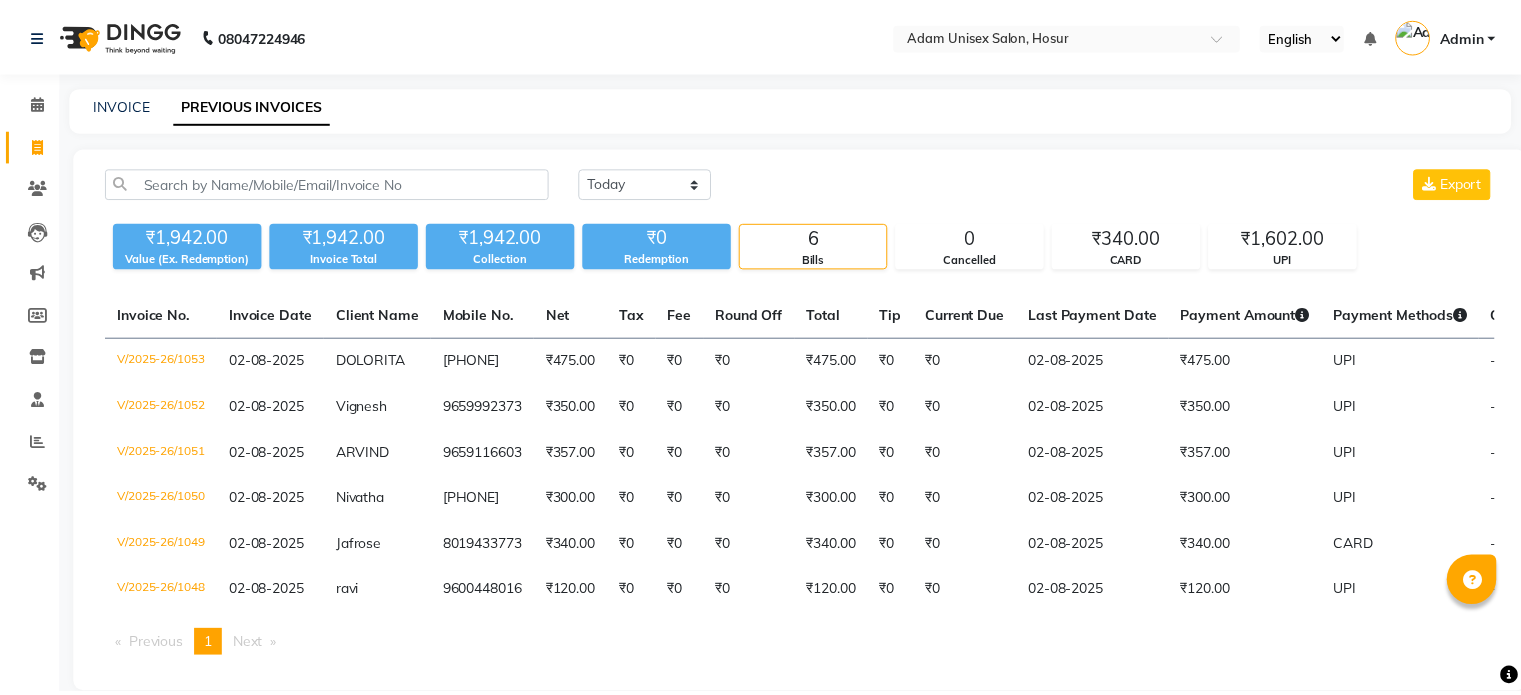 scroll, scrollTop: 0, scrollLeft: 0, axis: both 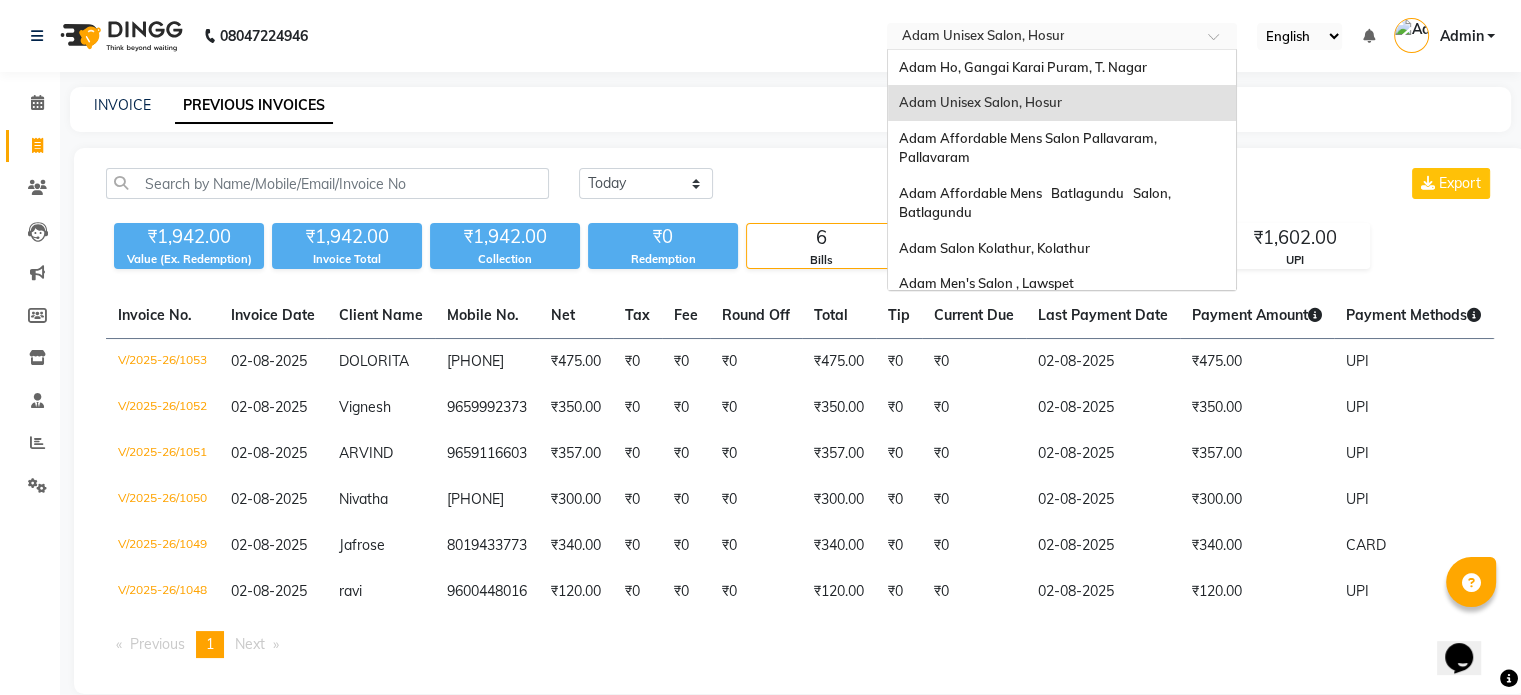 click at bounding box center [1042, 38] 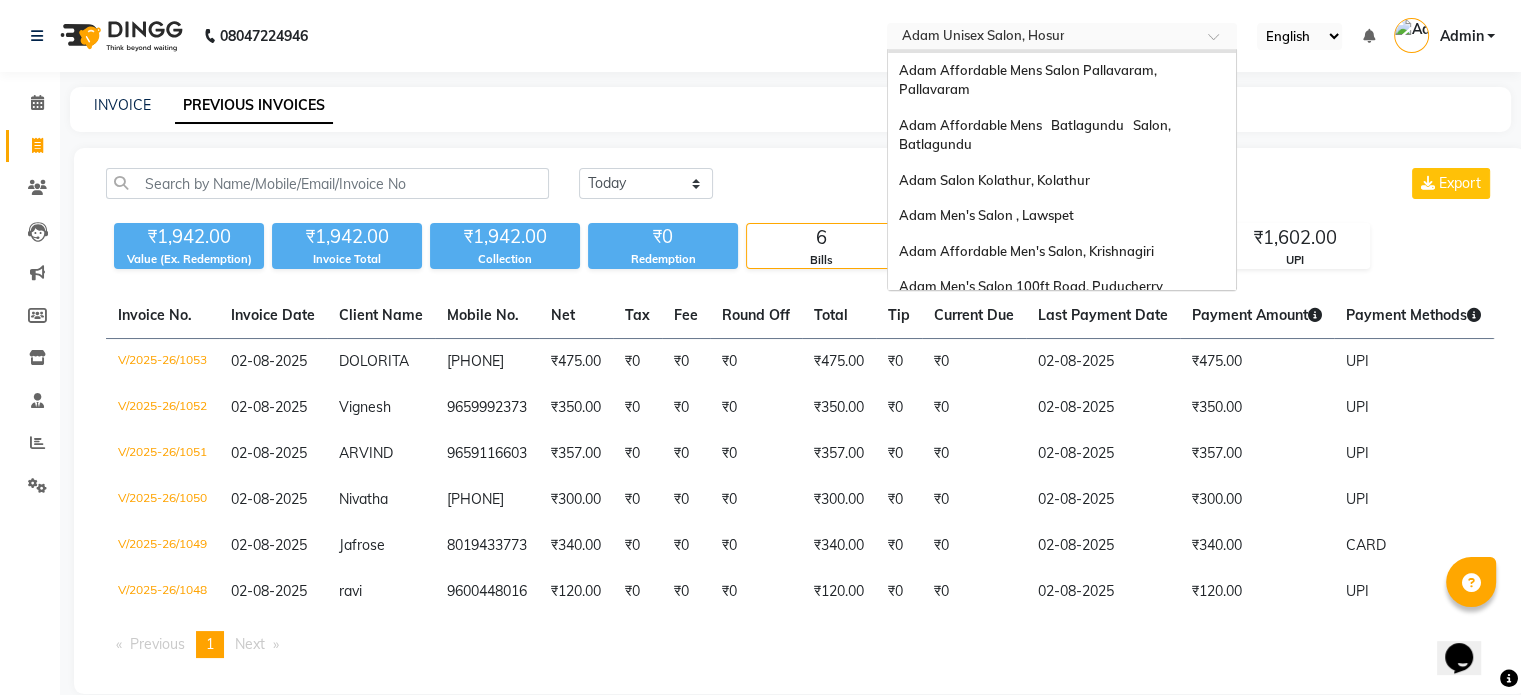 scroll, scrollTop: 60, scrollLeft: 0, axis: vertical 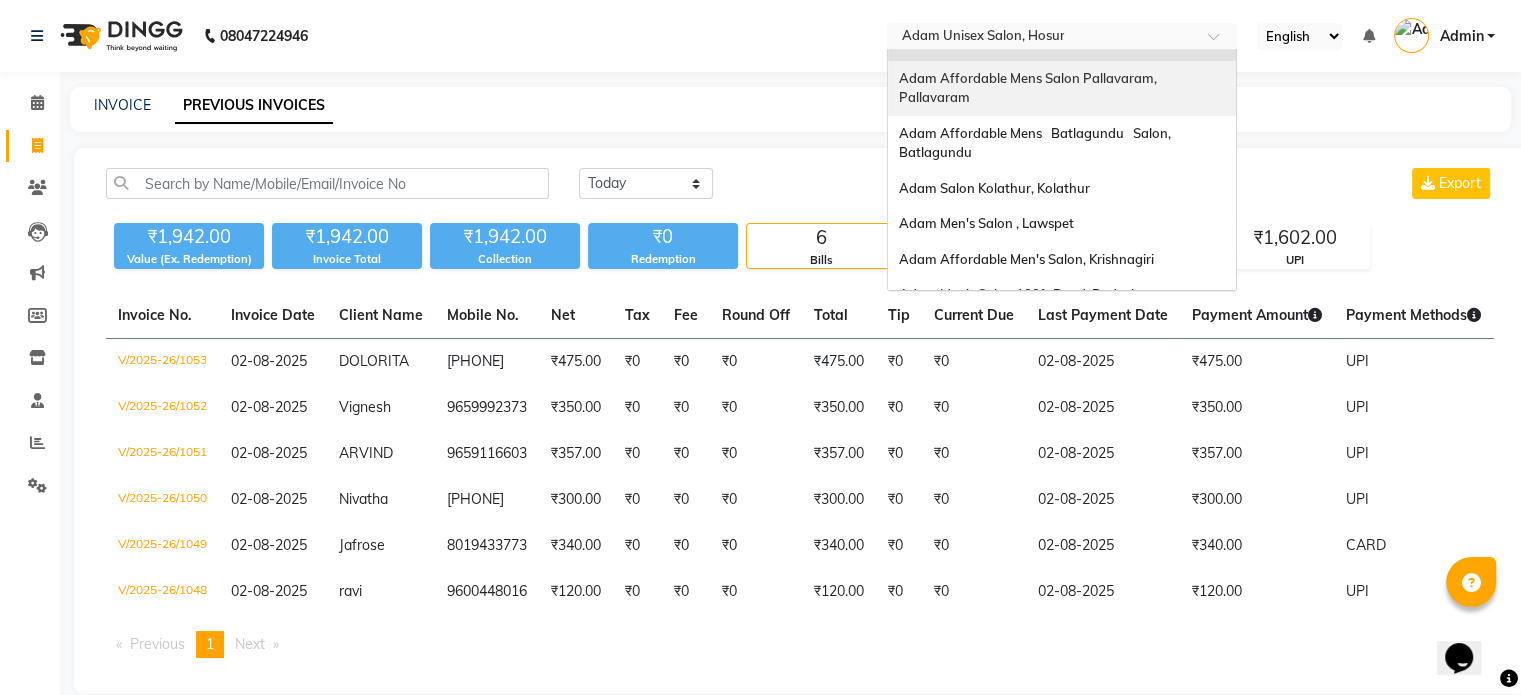 click on "Adam Affordable Mens Salon Pallavaram, Pallavaram" at bounding box center (1028, 88) 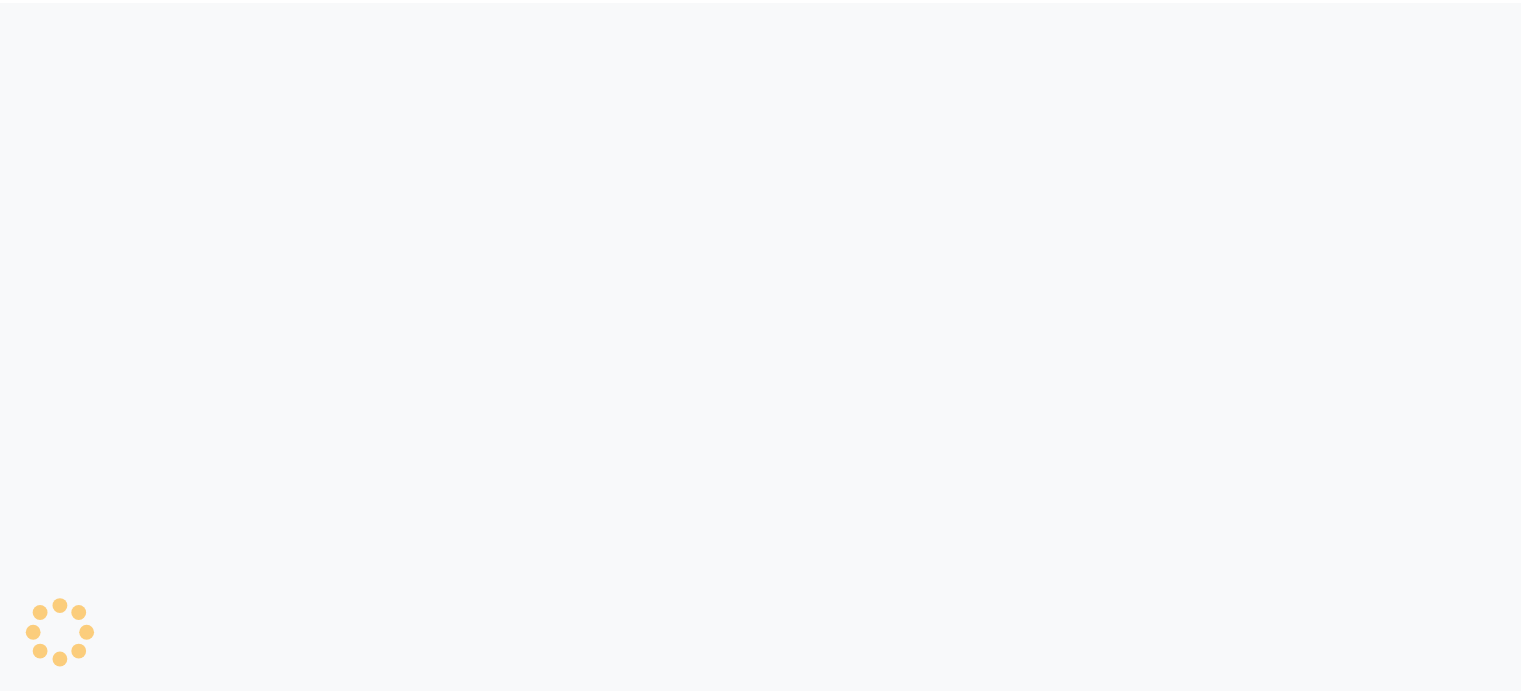 scroll, scrollTop: 0, scrollLeft: 0, axis: both 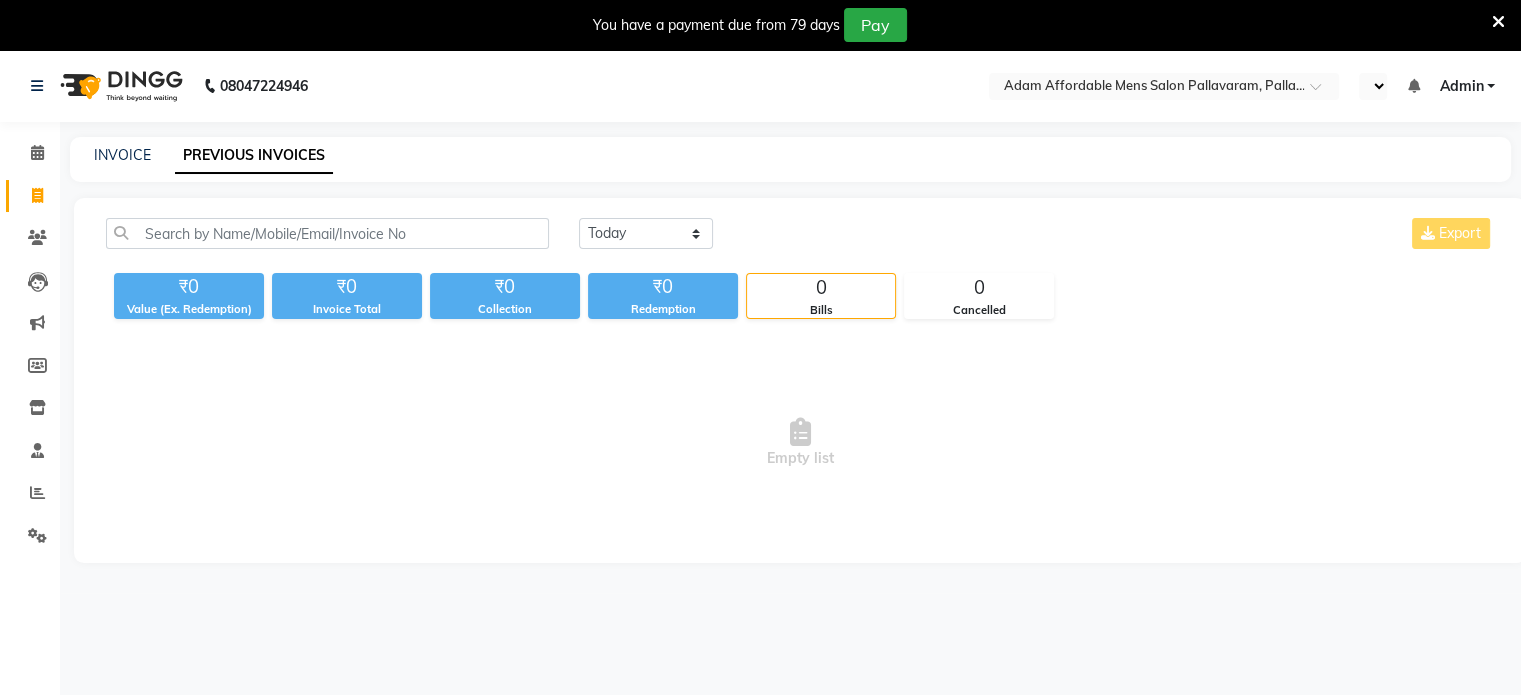 select on "en" 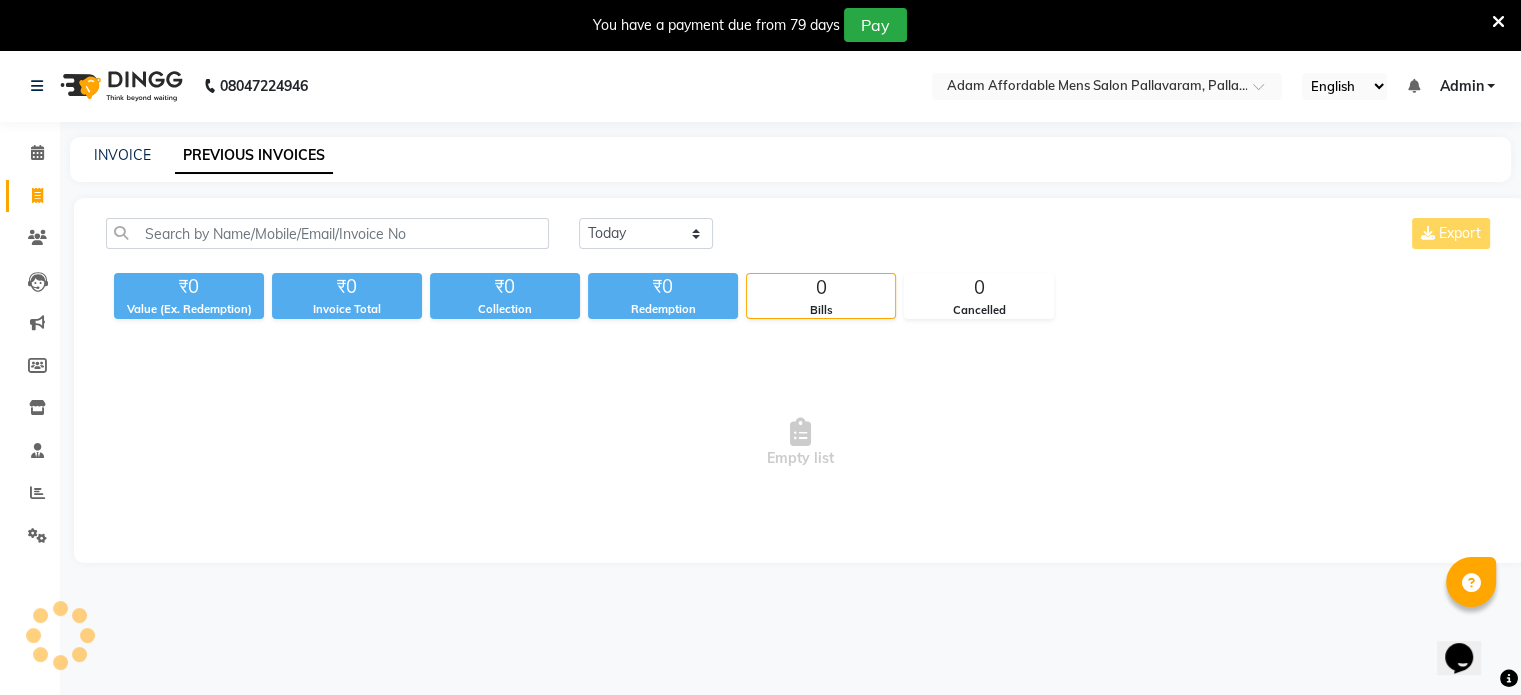scroll, scrollTop: 0, scrollLeft: 0, axis: both 